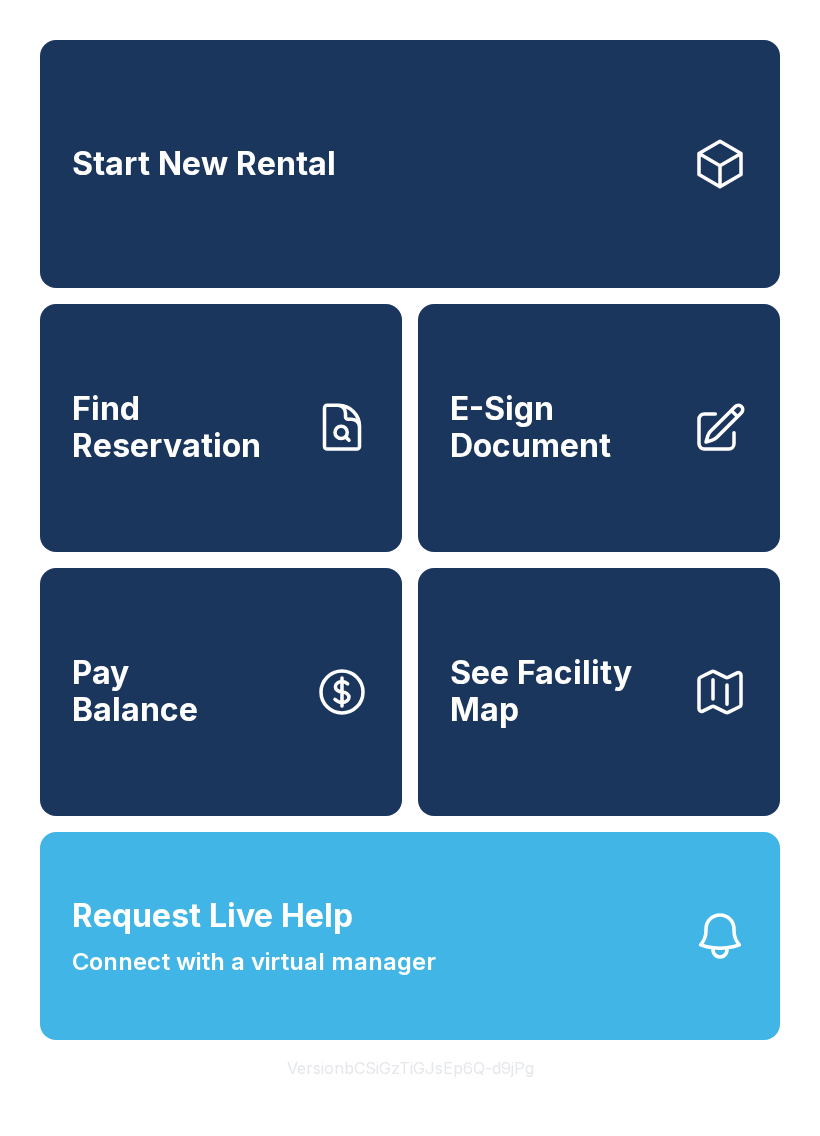 scroll, scrollTop: 0, scrollLeft: 0, axis: both 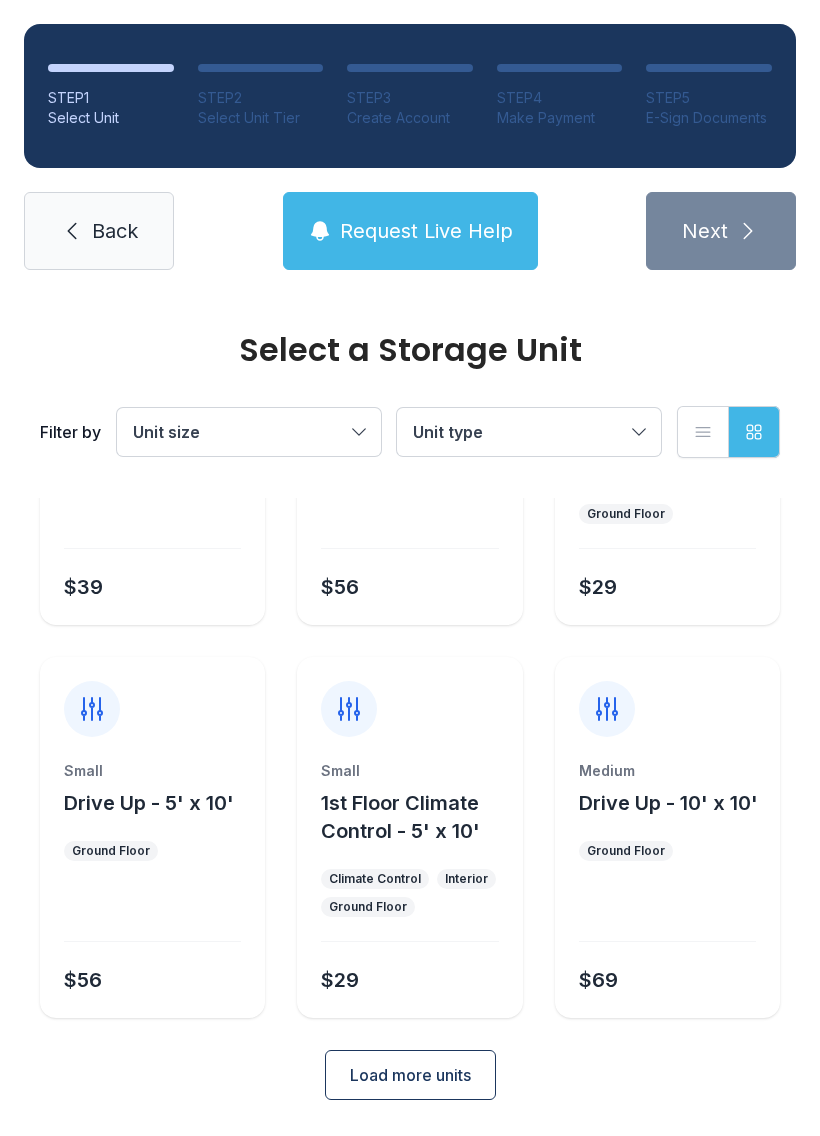 click on "Medium Drive Up - 10' x 10' Ground Floor $69" at bounding box center [152, 496] 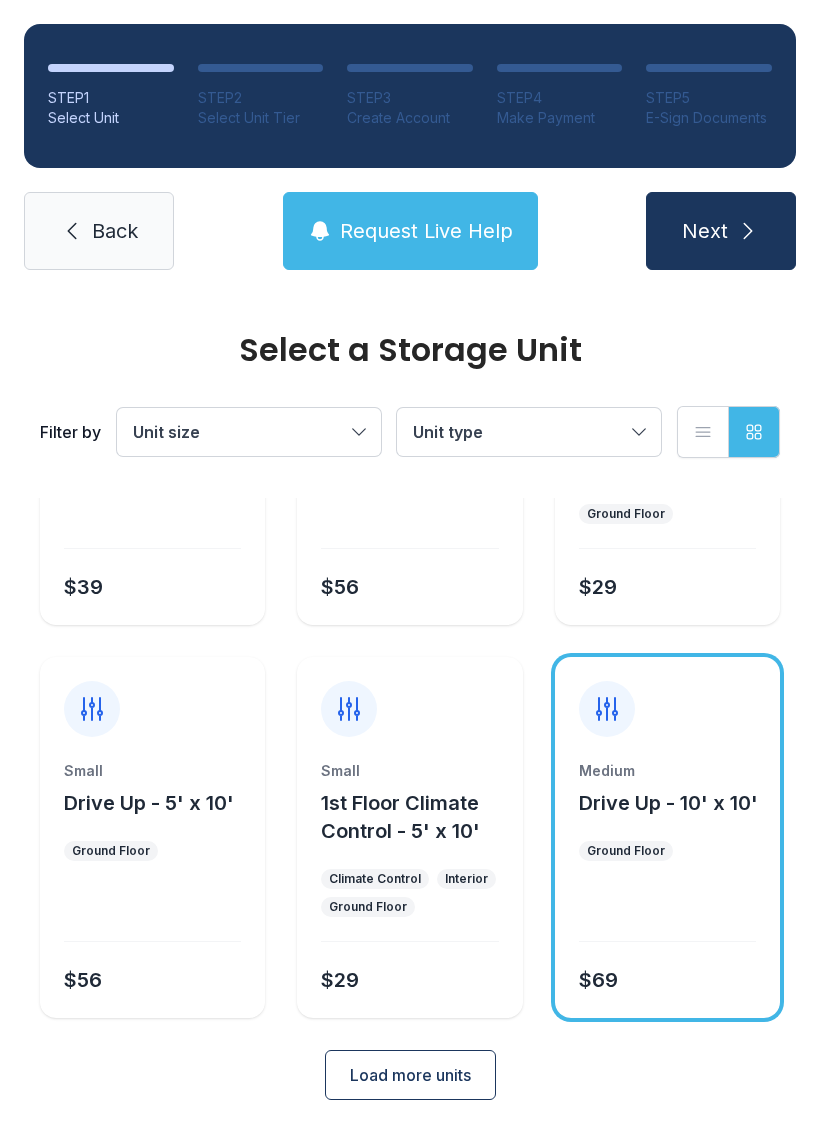 click on "Drive Up - 10' x 10'" at bounding box center [668, 803] 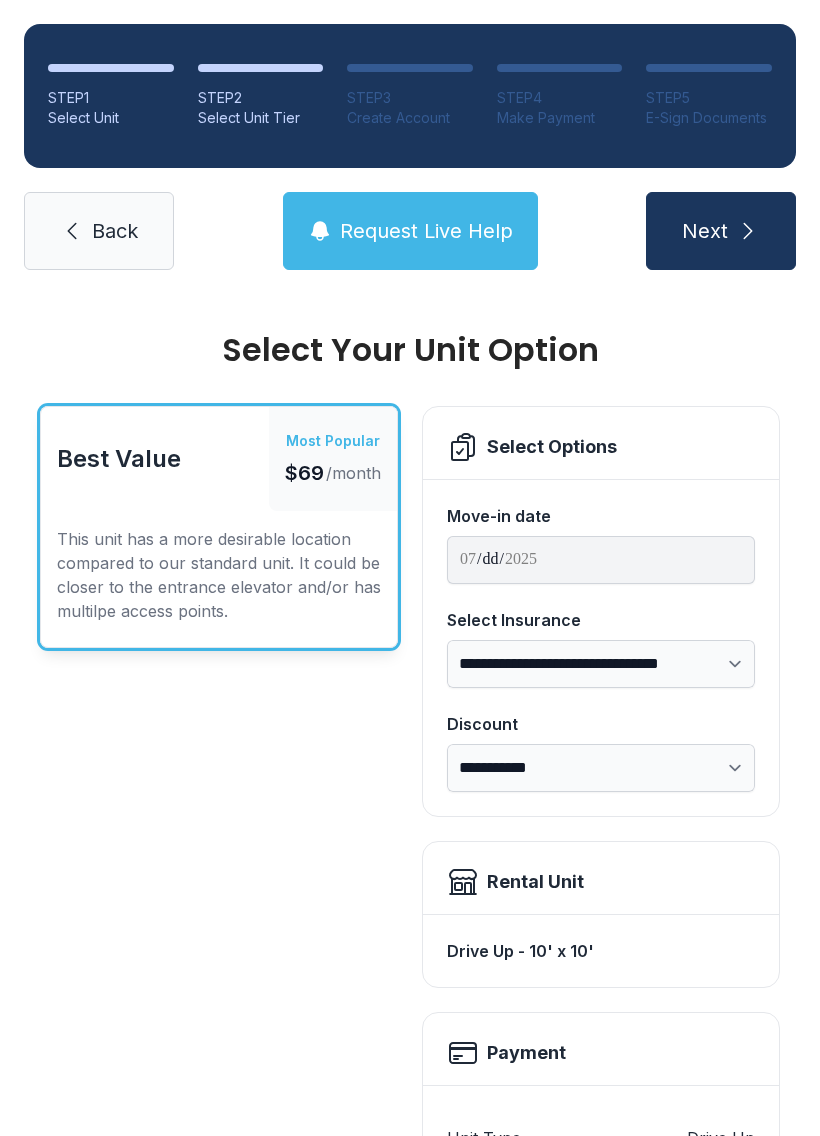scroll, scrollTop: 0, scrollLeft: 0, axis: both 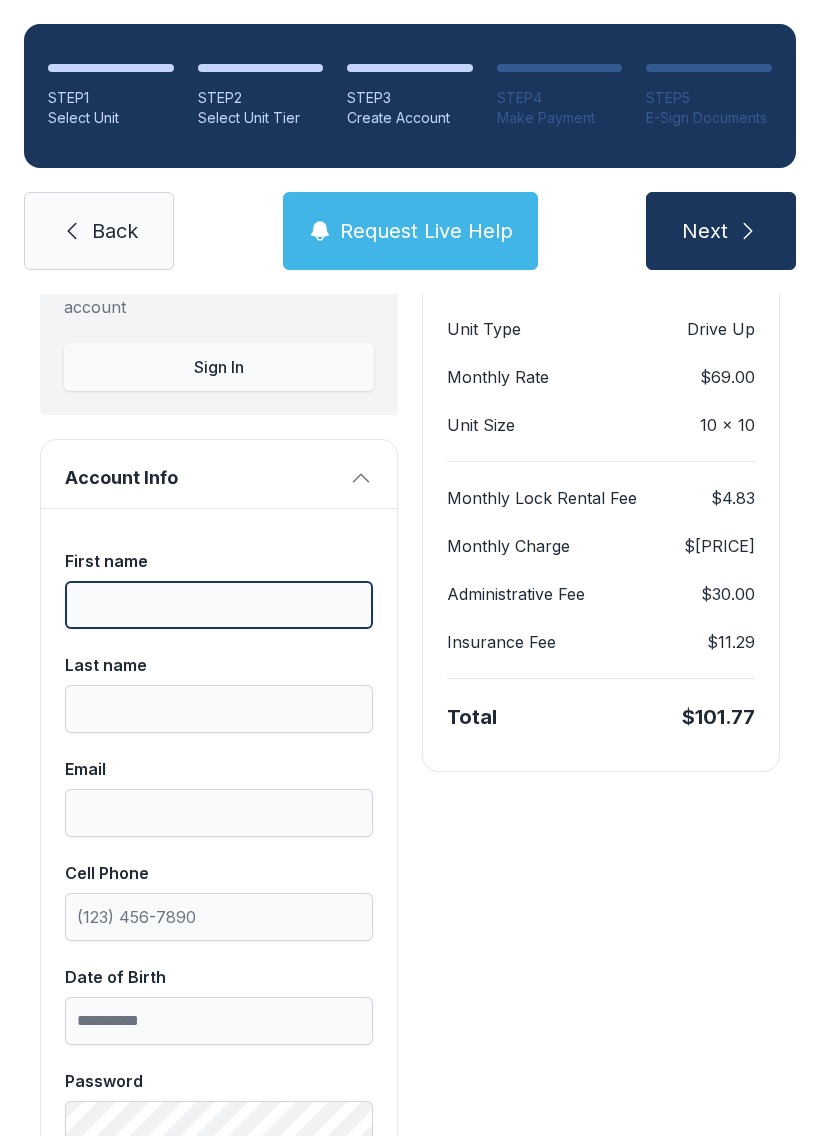 click on "First name" at bounding box center [219, 605] 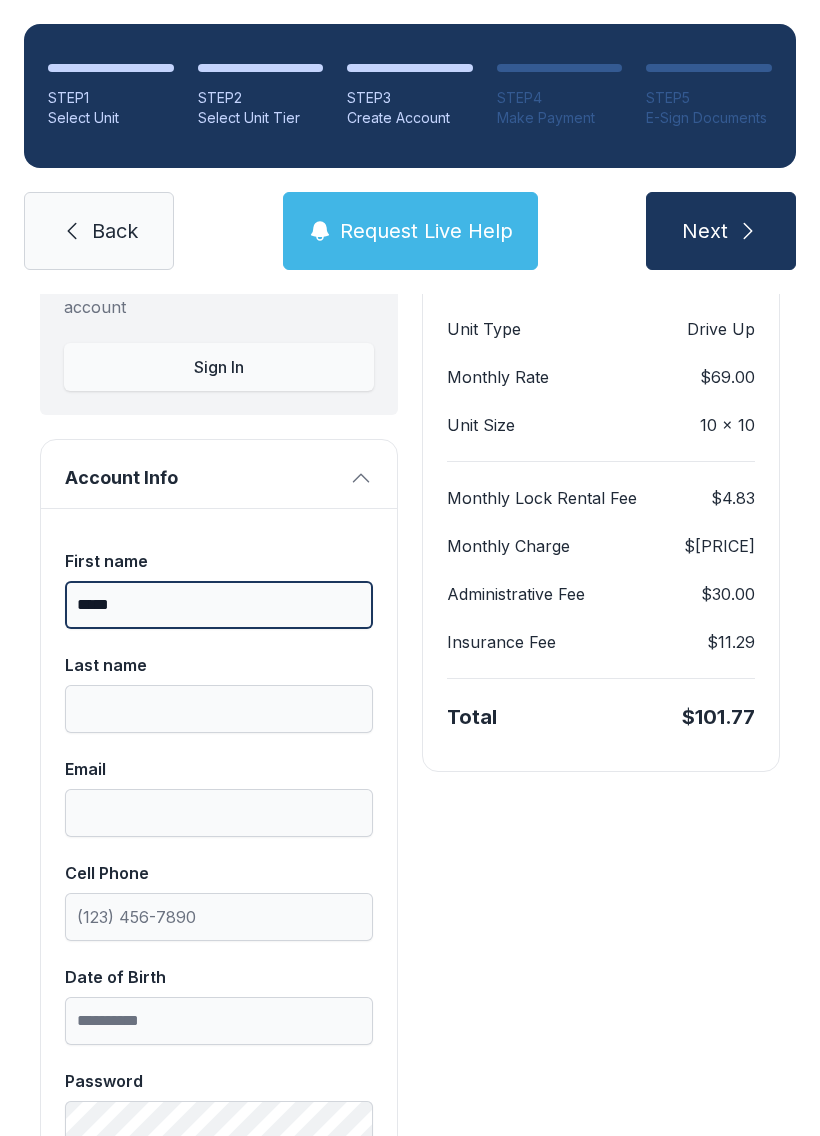type on "*****" 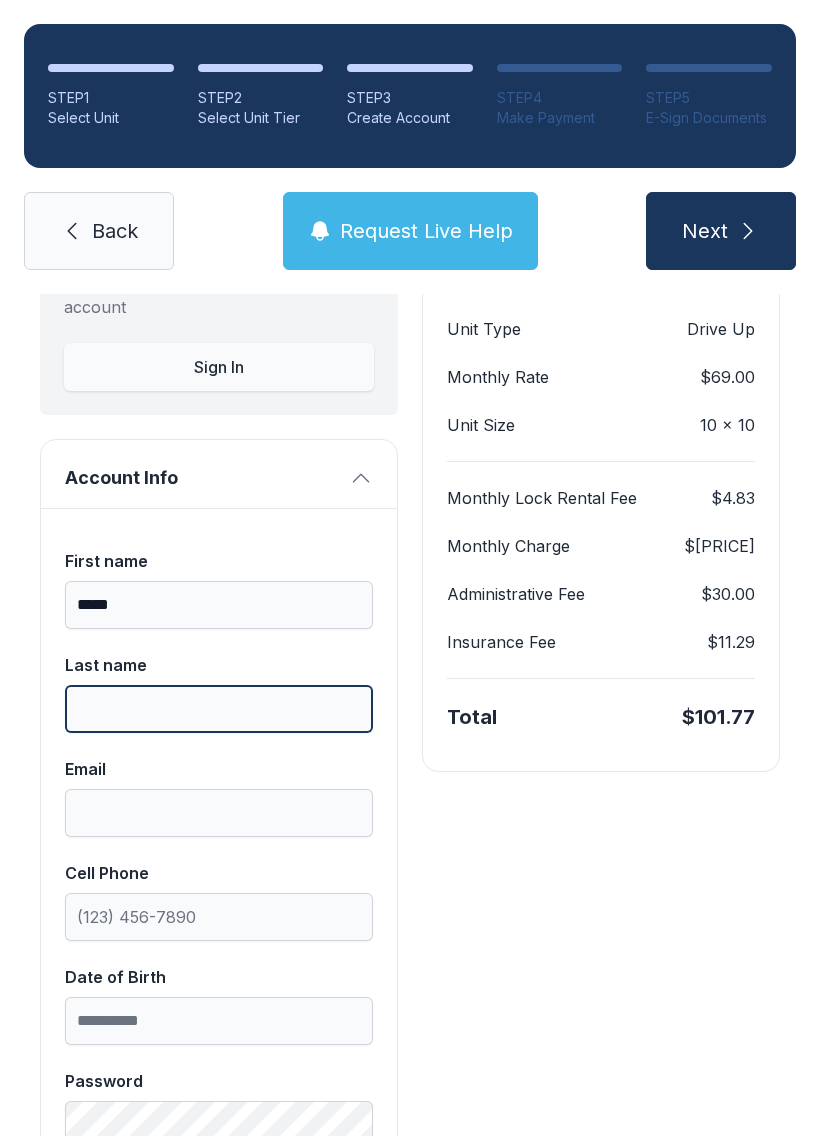 click on "Last name" at bounding box center (219, 709) 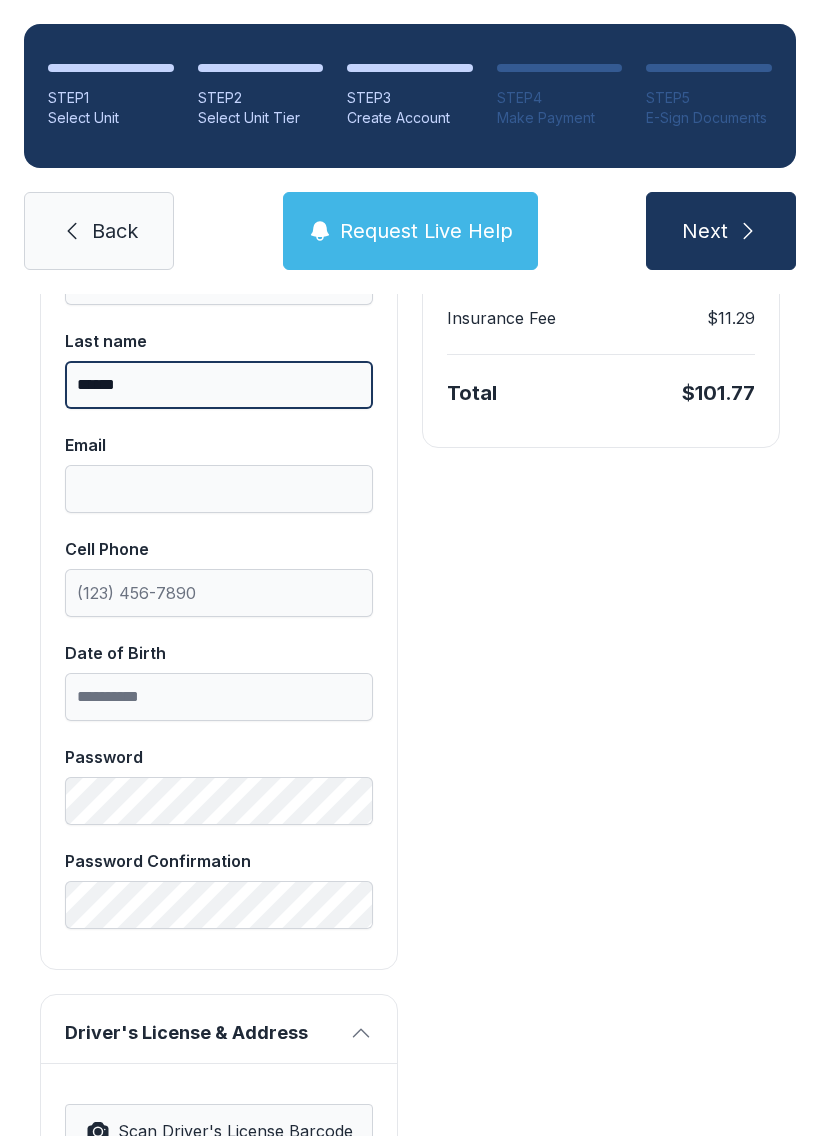 scroll, scrollTop: 526, scrollLeft: 0, axis: vertical 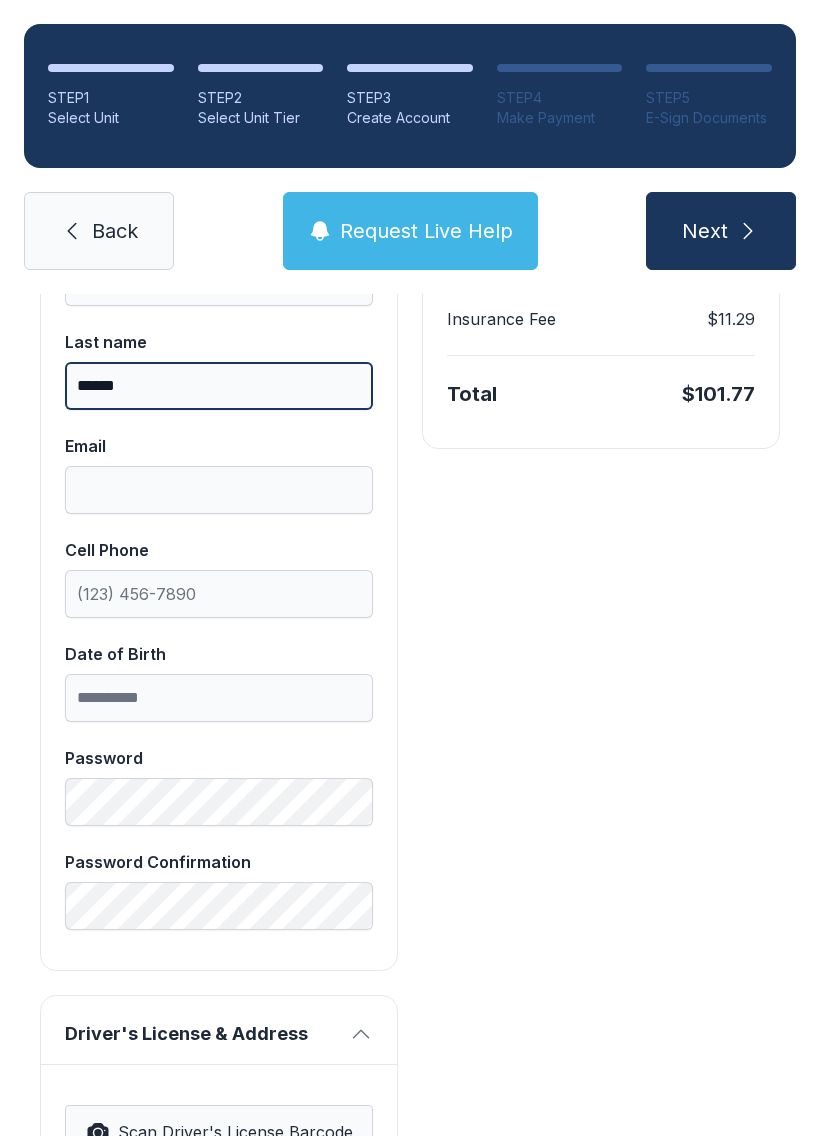 type on "******" 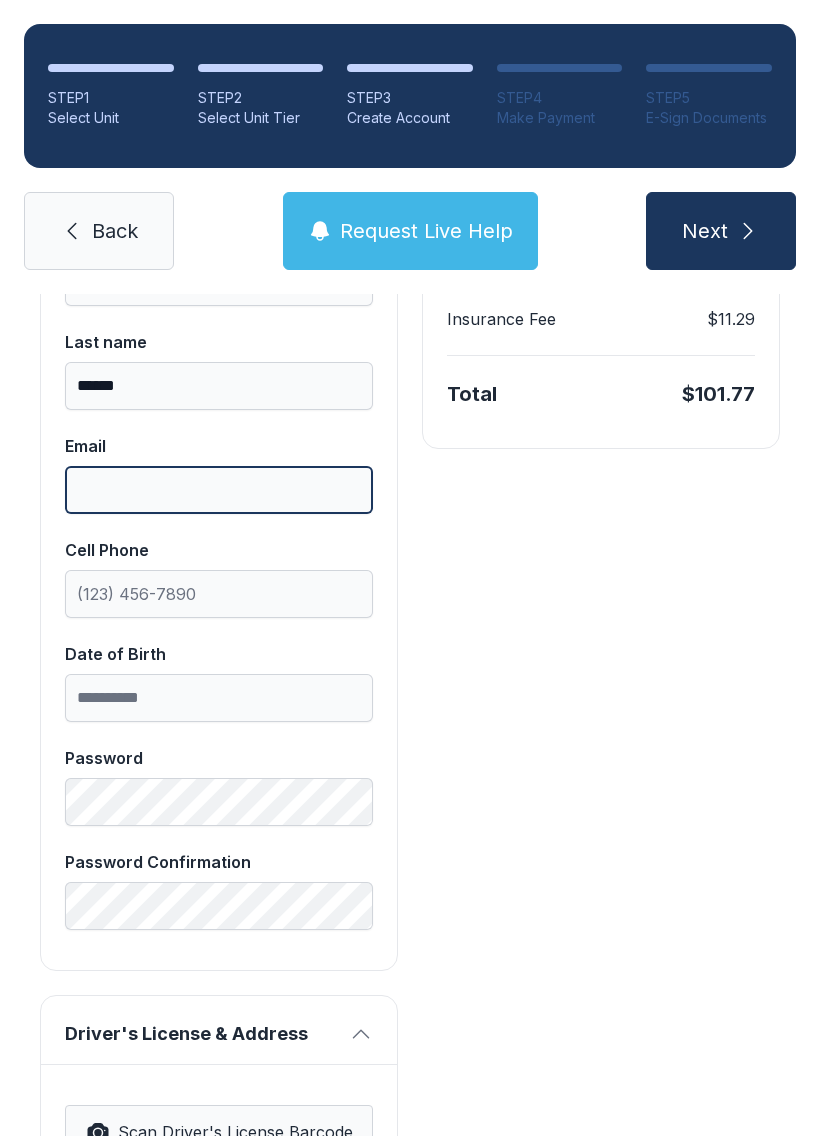 click on "Email" at bounding box center [219, 490] 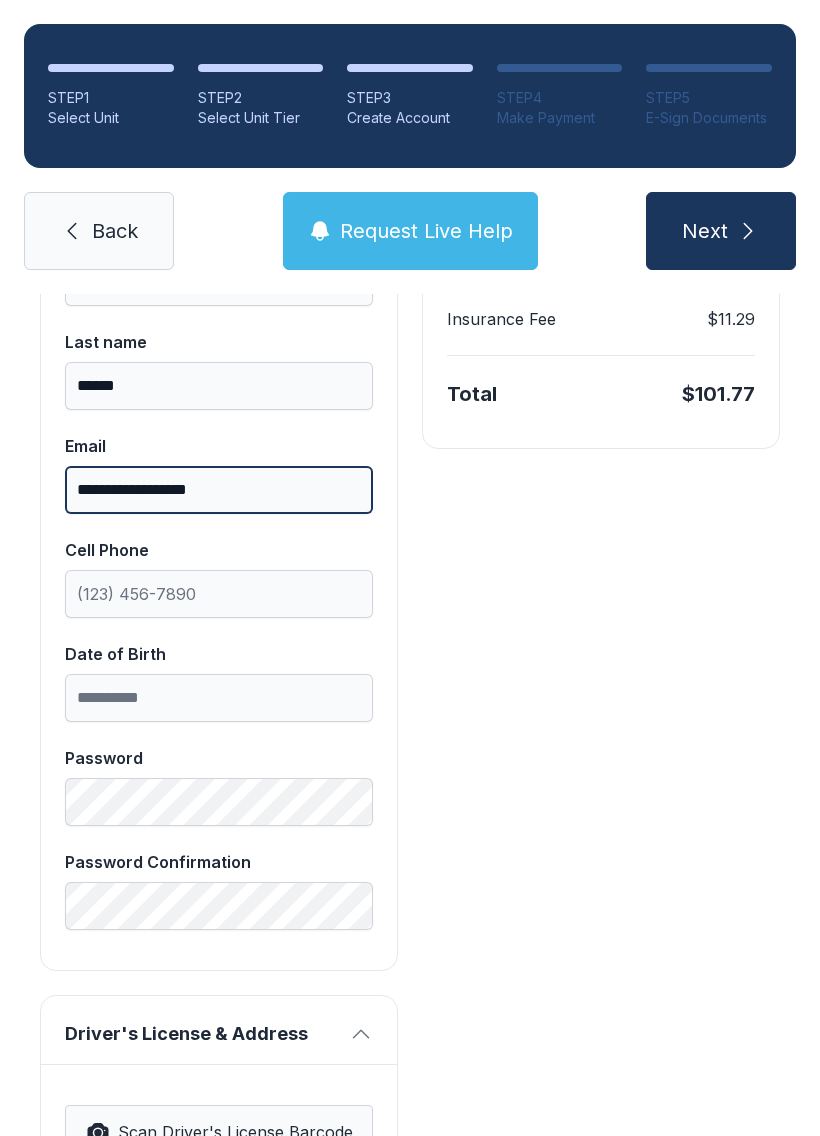type on "**********" 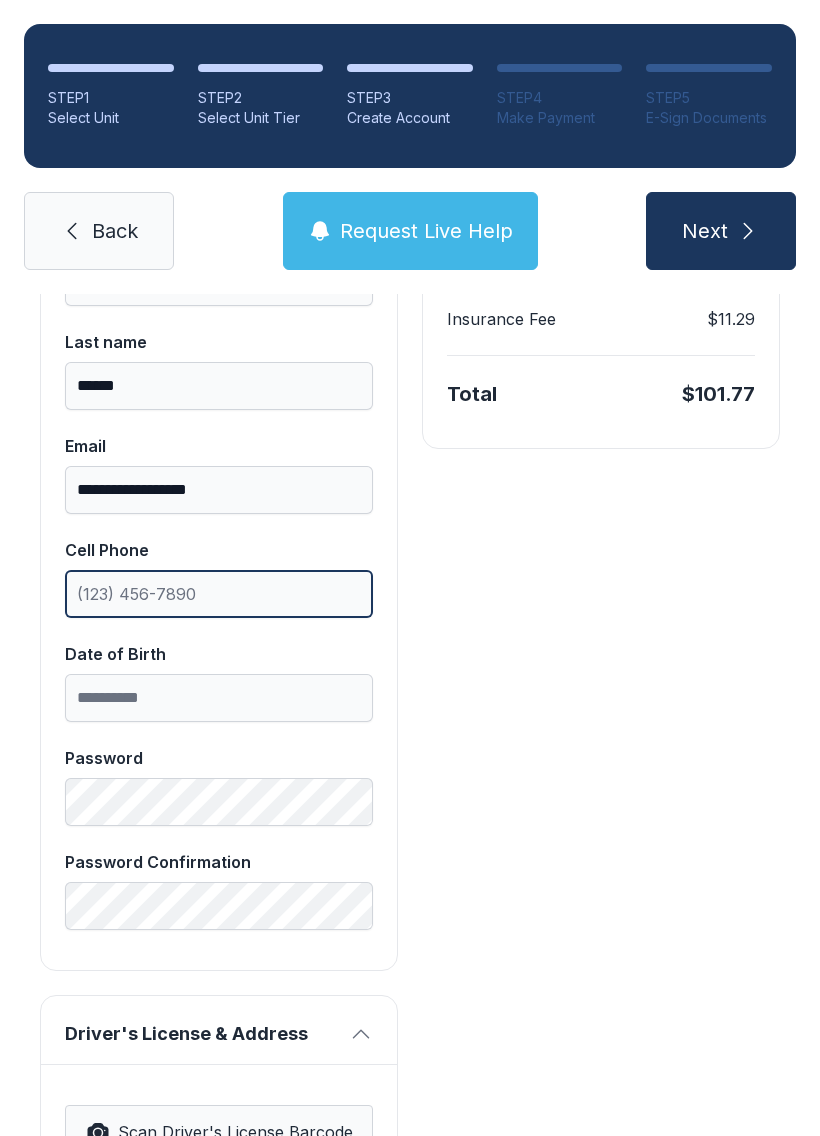 click on "Cell Phone" at bounding box center (219, 594) 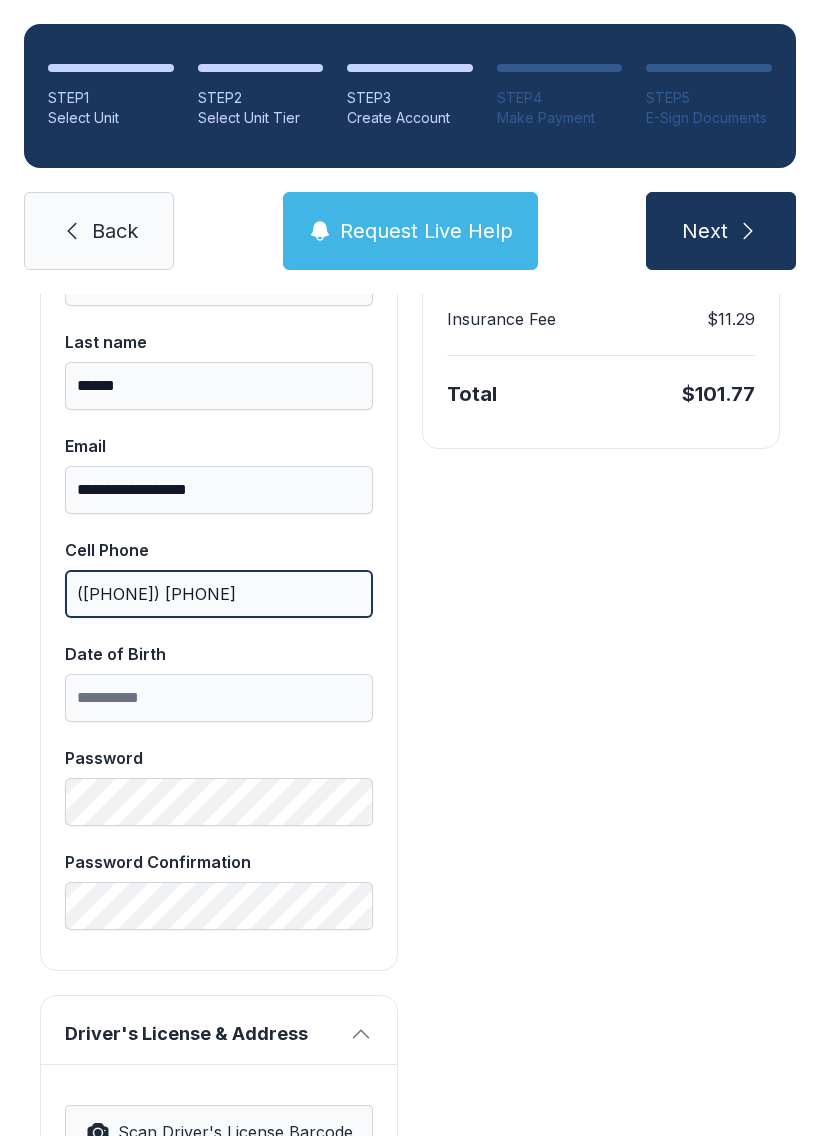 type on "([PHONE]) [PHONE]" 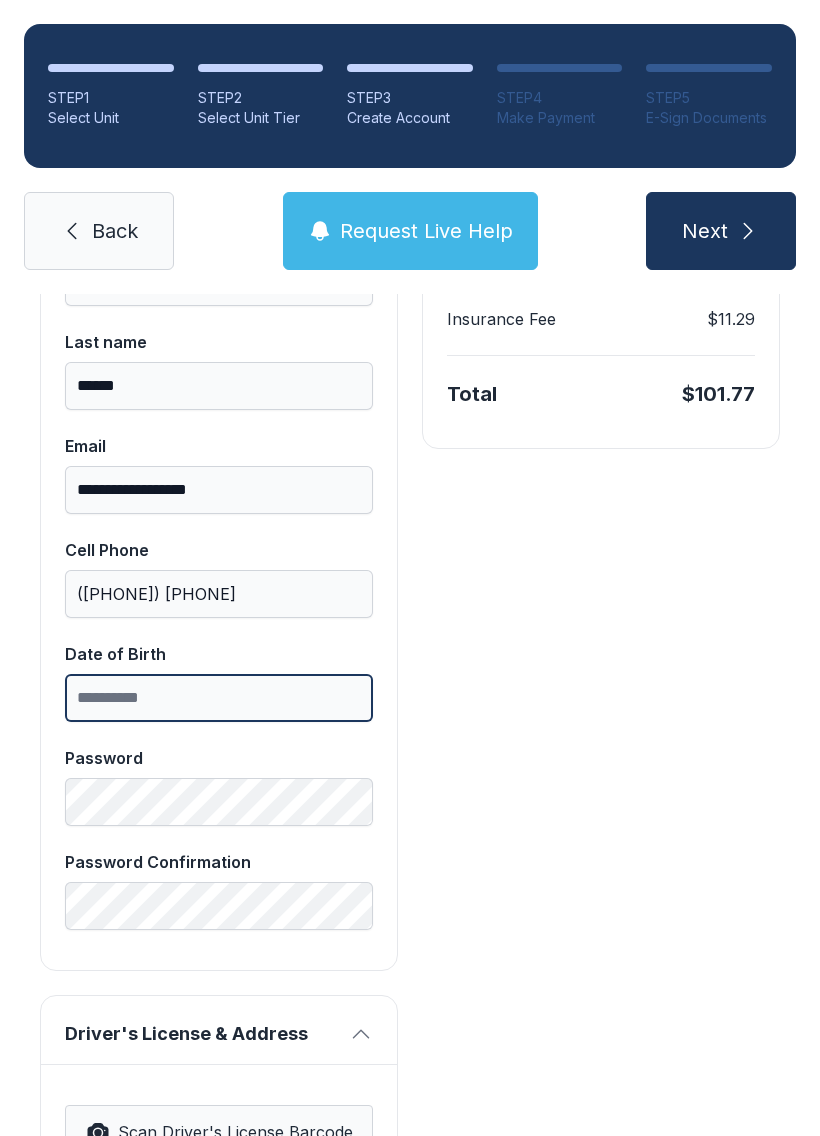 click on "Date of Birth" at bounding box center (219, 698) 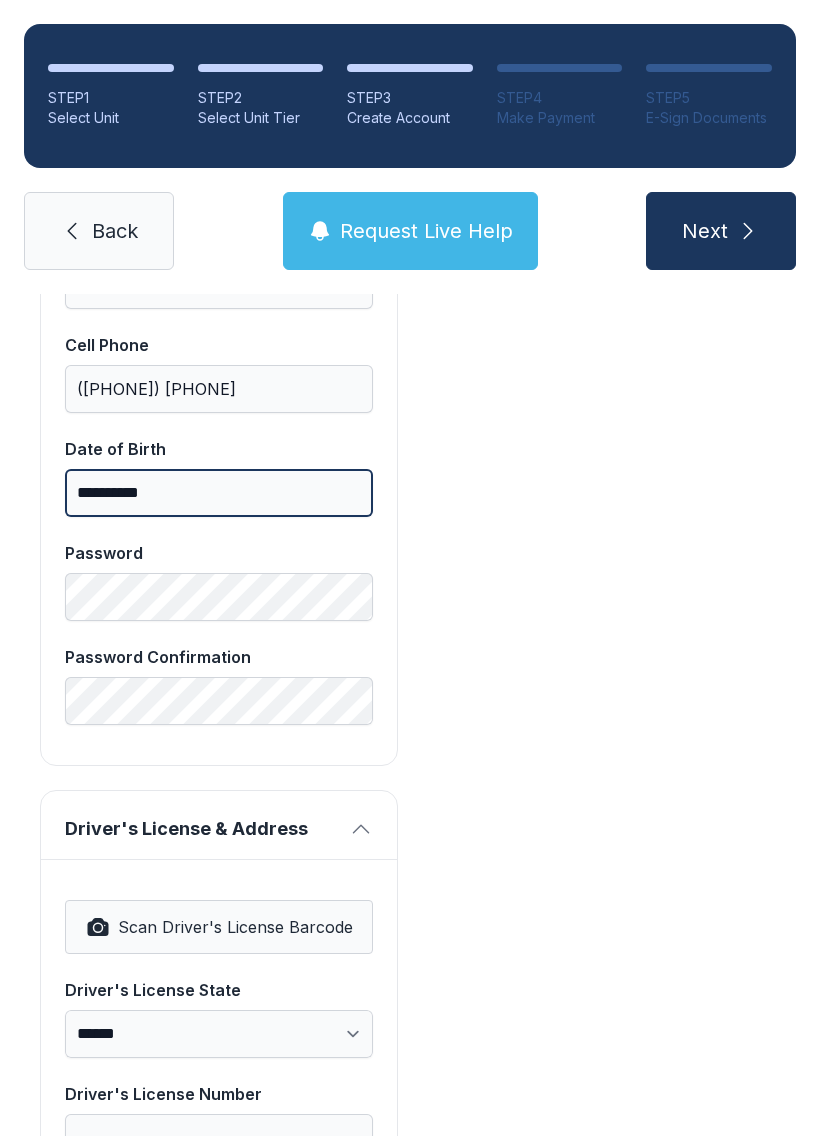 scroll, scrollTop: 733, scrollLeft: 0, axis: vertical 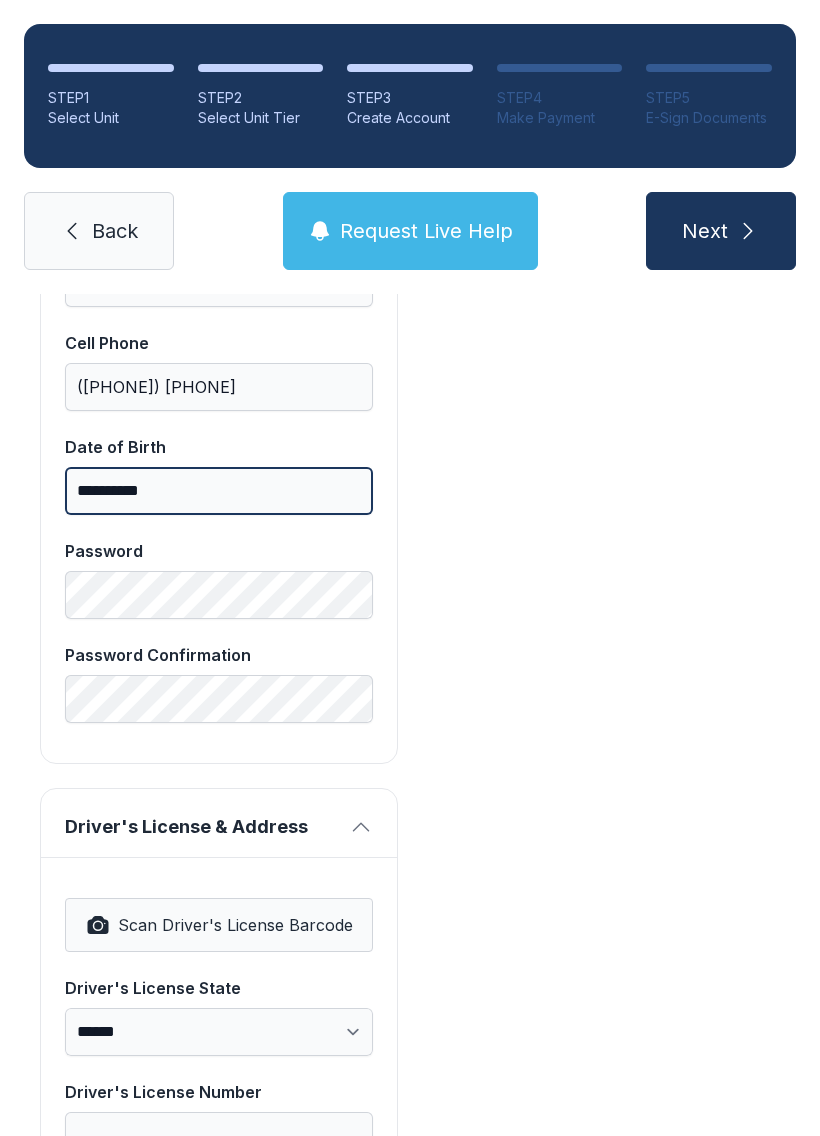 type on "**********" 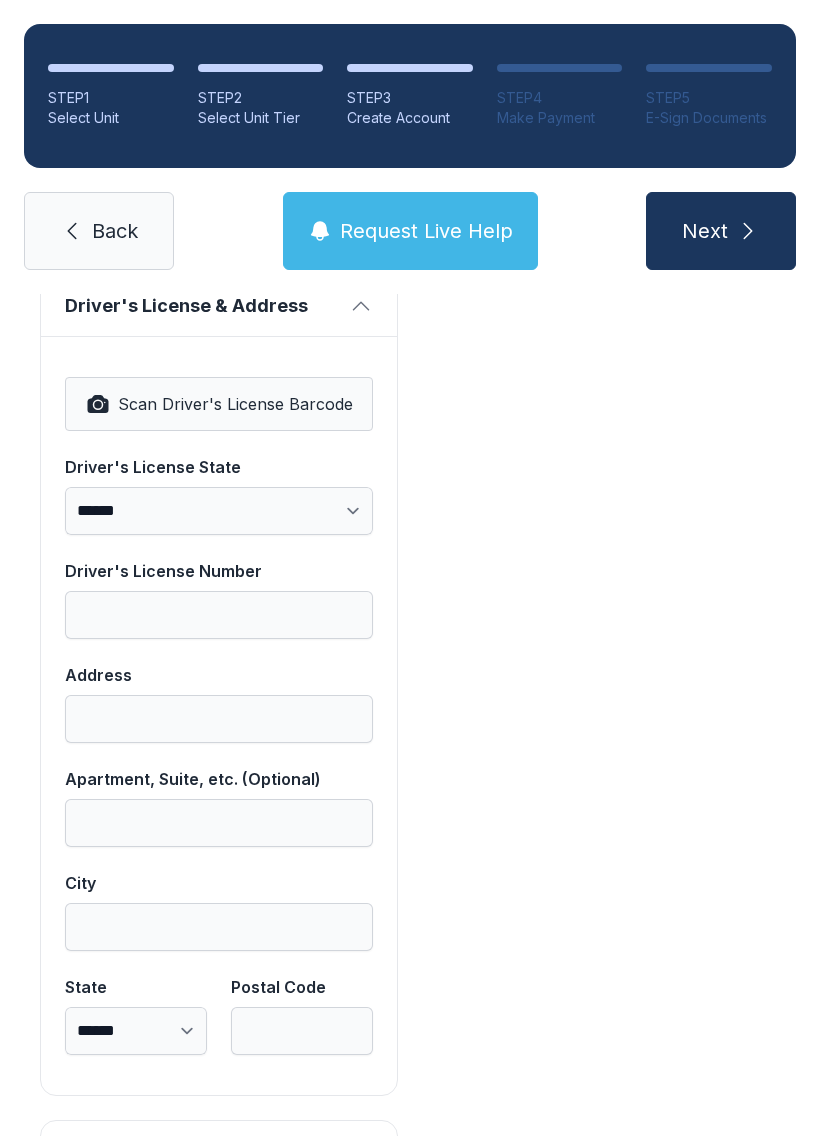 scroll, scrollTop: 1260, scrollLeft: 0, axis: vertical 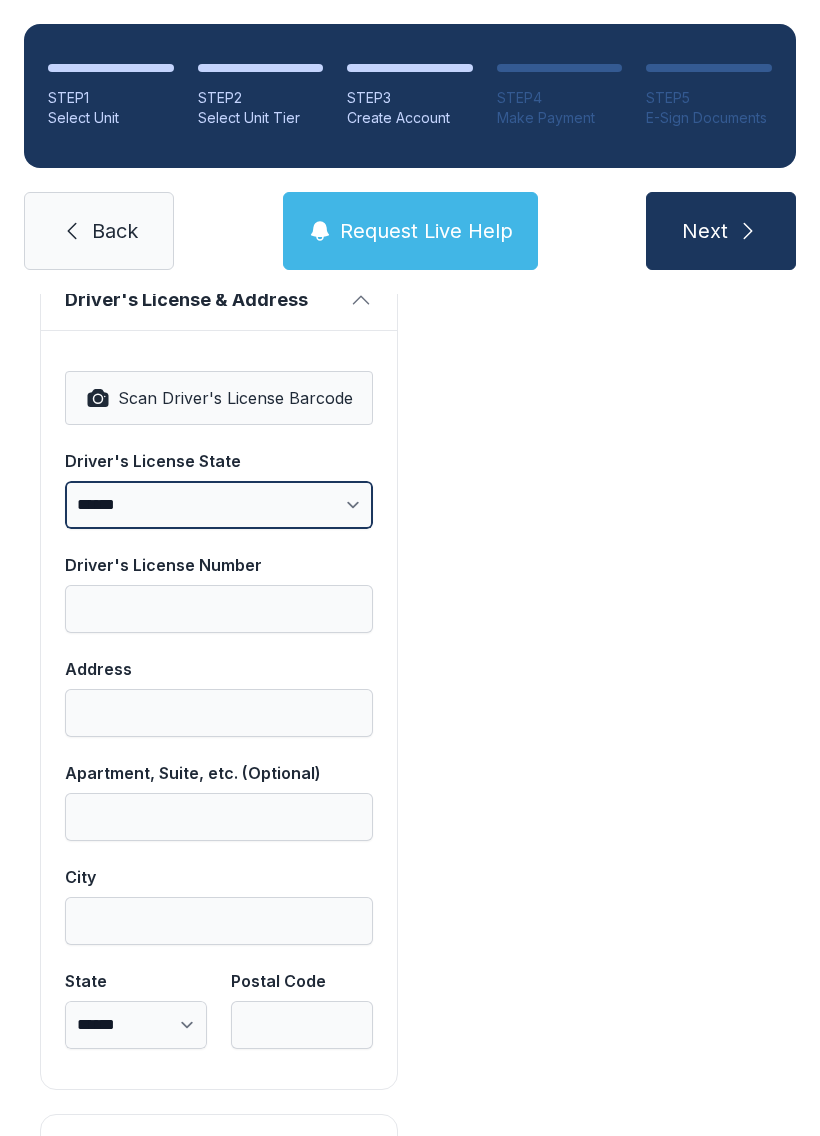 click on "**********" at bounding box center [219, 505] 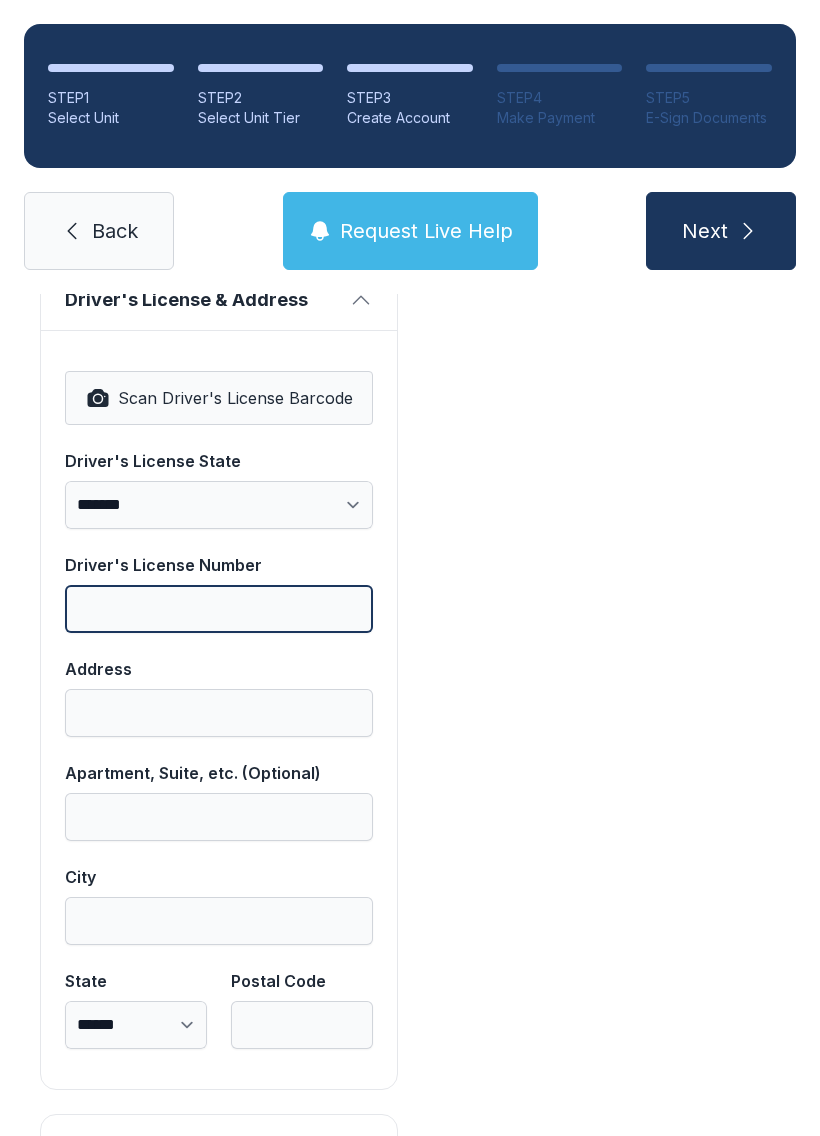 click on "Driver's License Number" at bounding box center (219, 609) 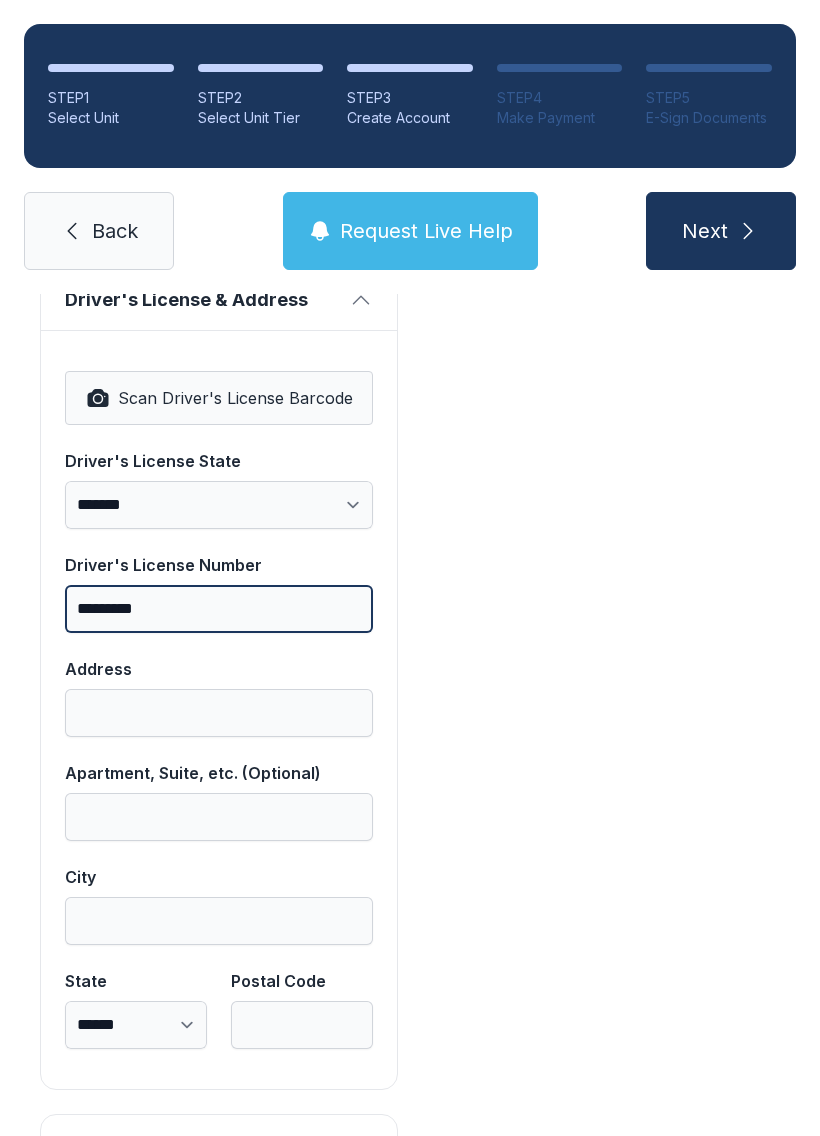 type on "*********" 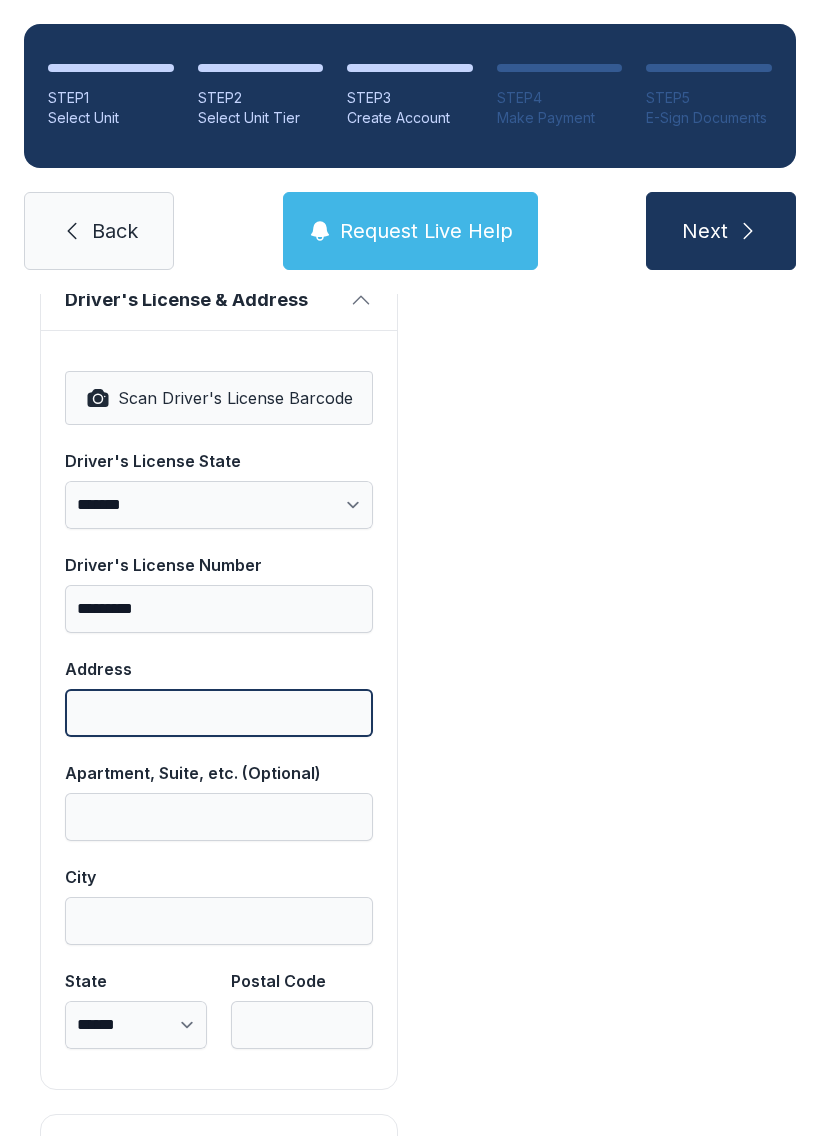 click on "Address" at bounding box center [219, 713] 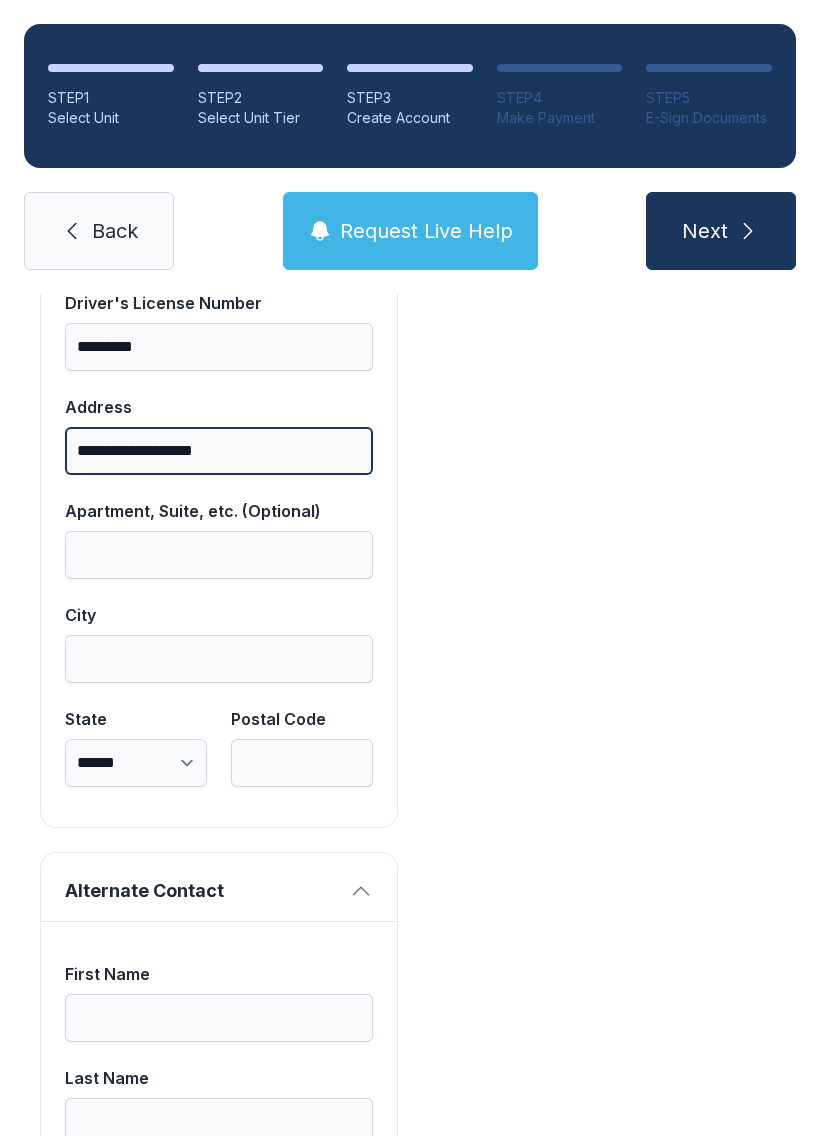 scroll, scrollTop: 1523, scrollLeft: 0, axis: vertical 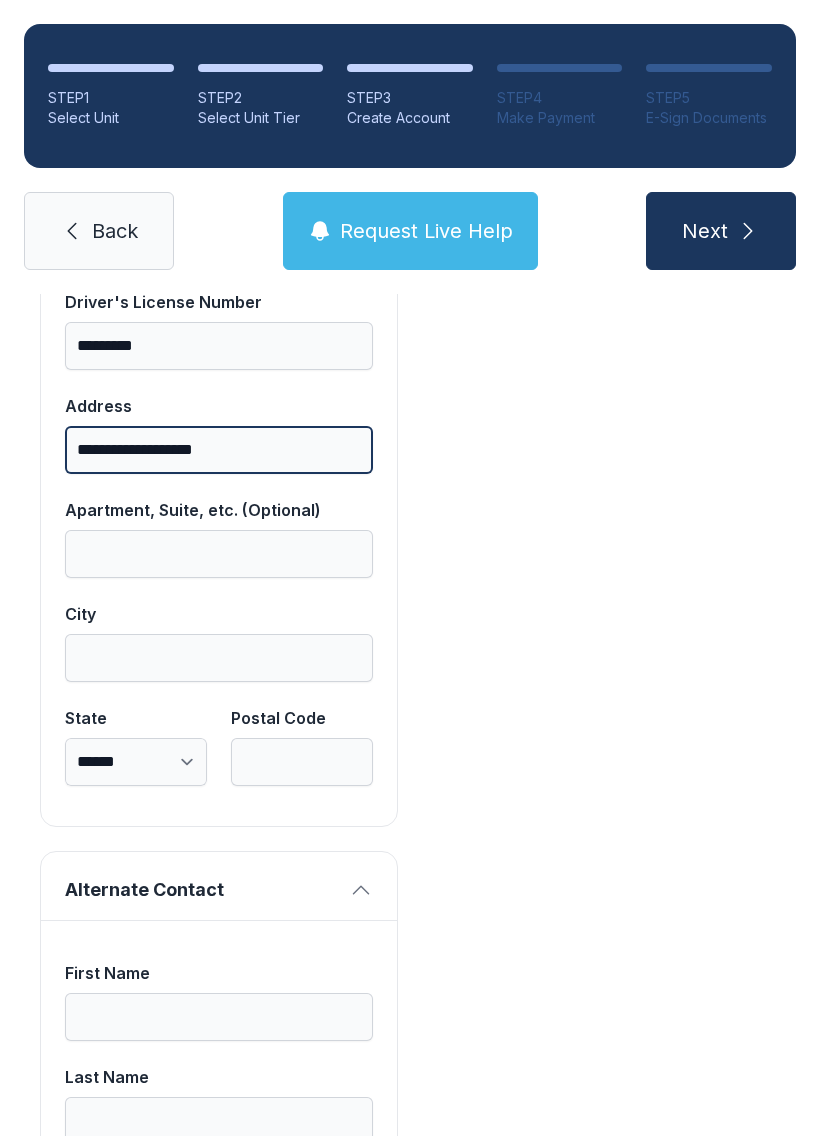 type on "**********" 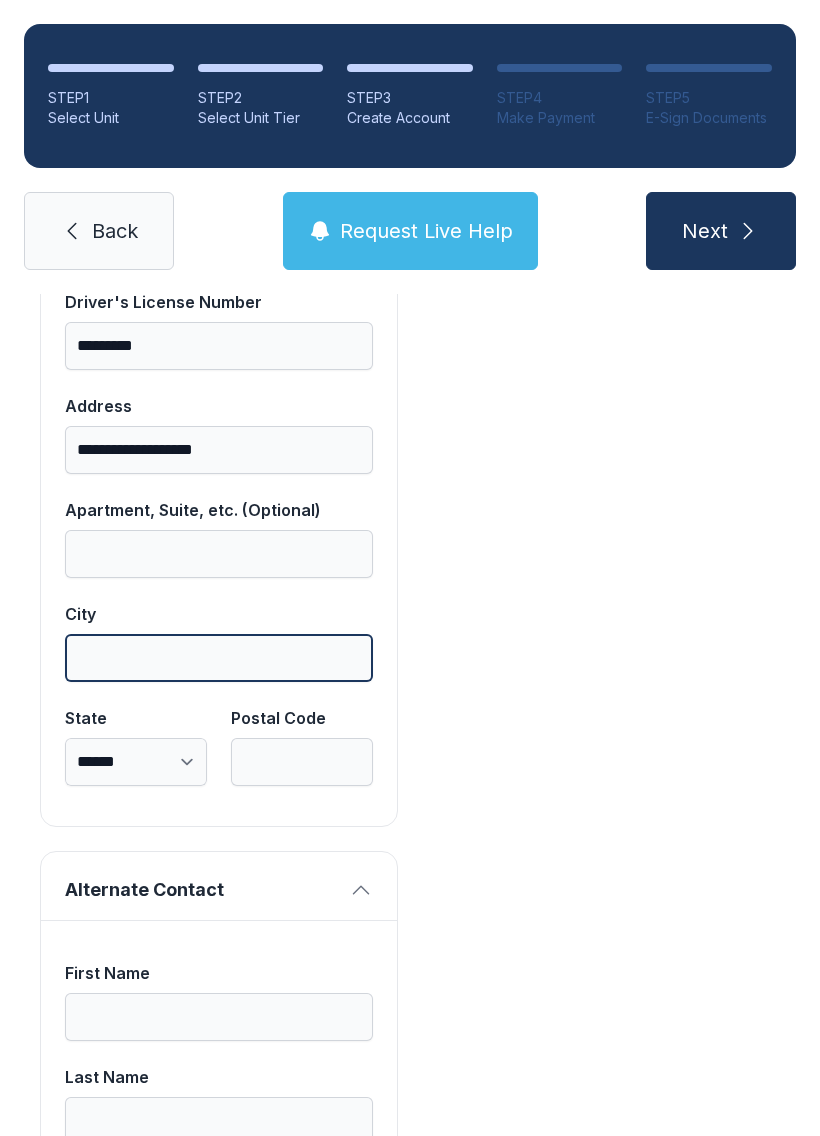 click on "City" at bounding box center [219, 658] 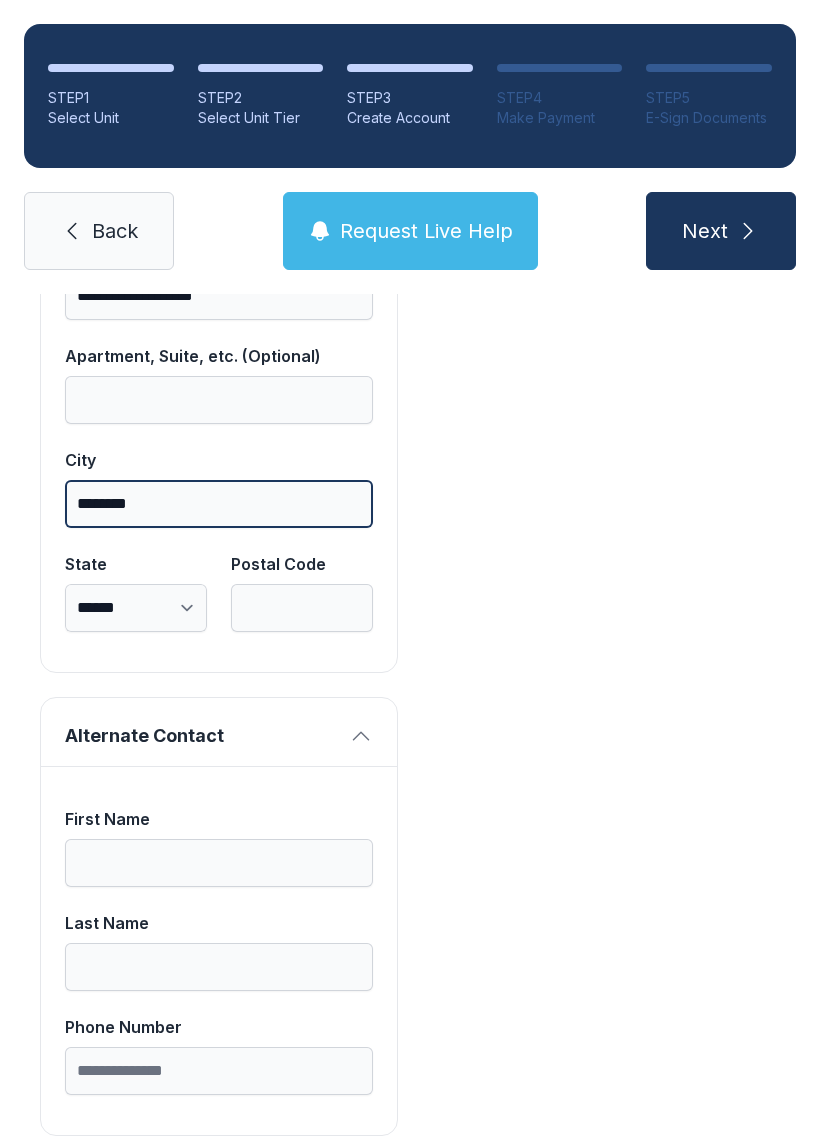 scroll, scrollTop: 1700, scrollLeft: 0, axis: vertical 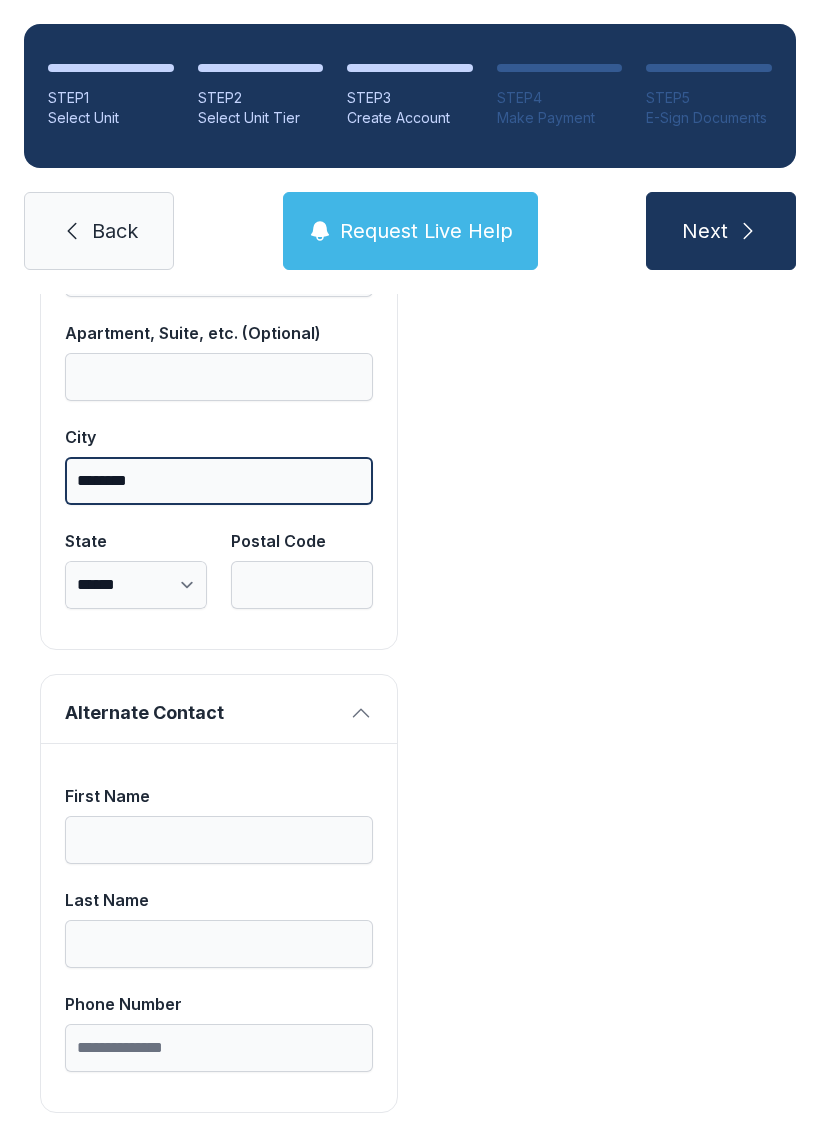 type on "********" 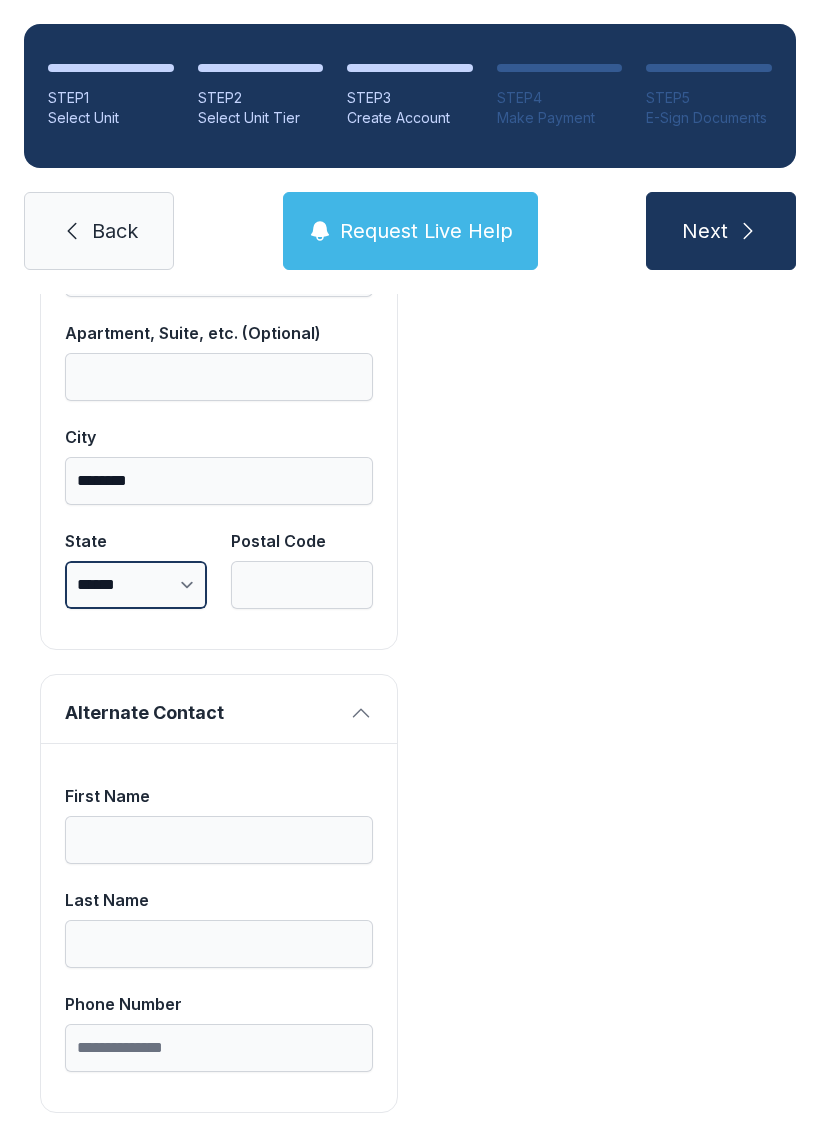 click on "**********" at bounding box center [136, 585] 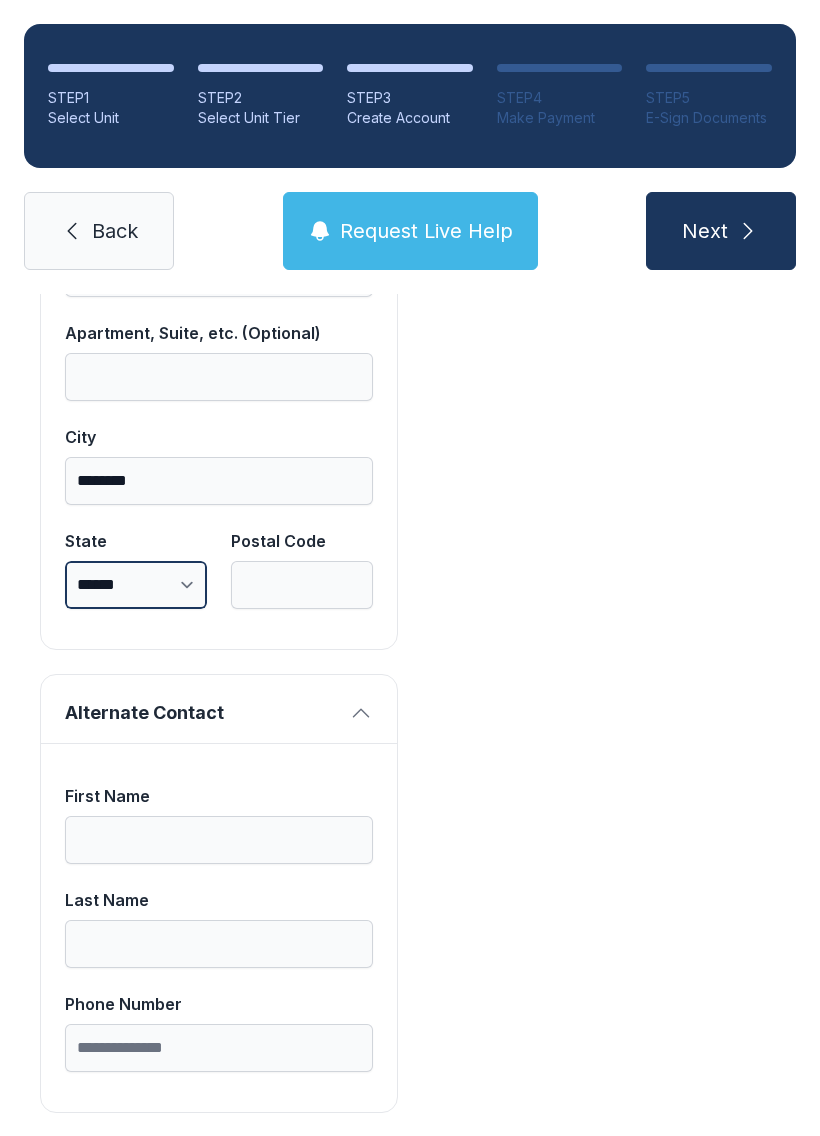 select on "**" 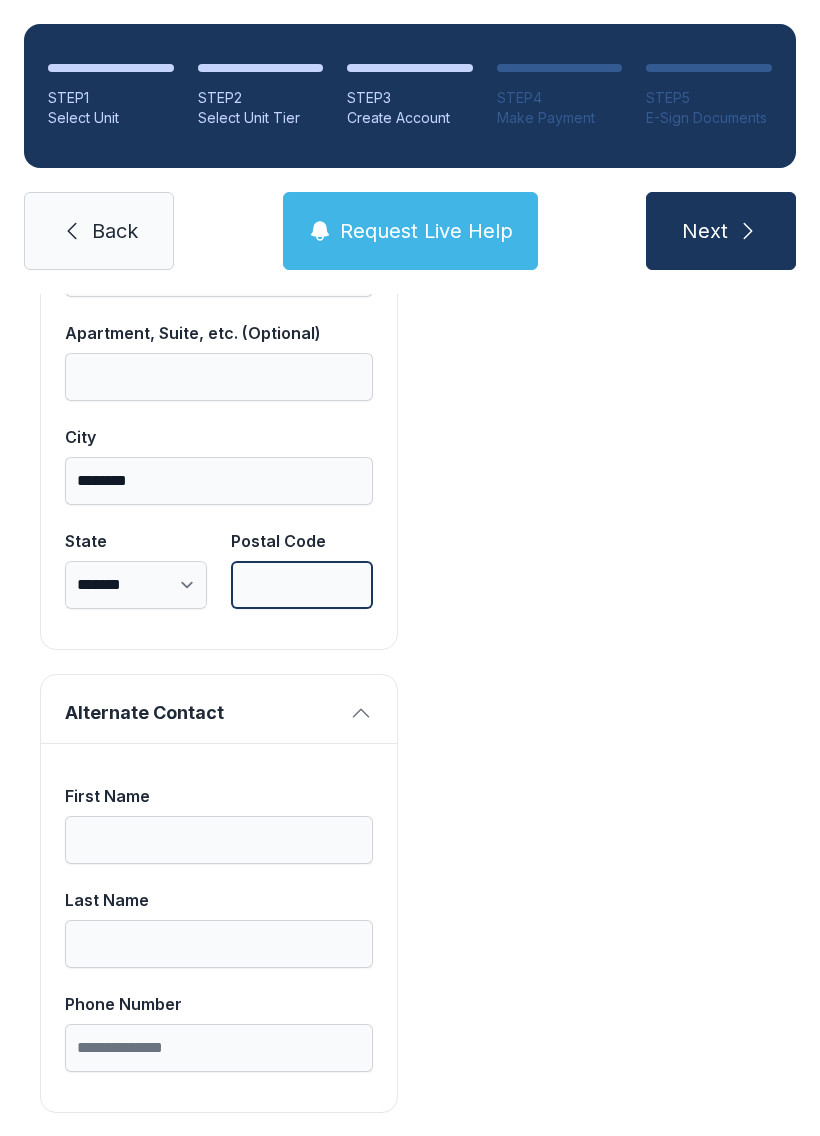 click on "Postal Code" at bounding box center [302, 585] 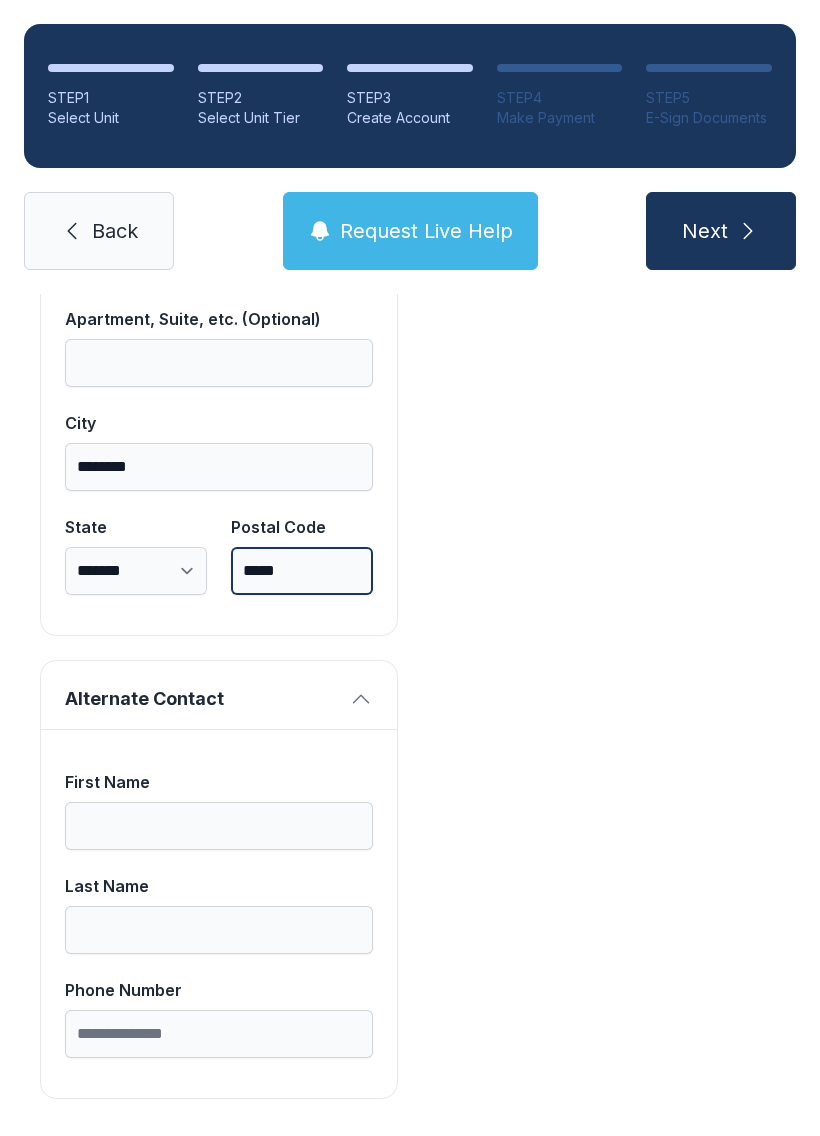 scroll, scrollTop: 1344, scrollLeft: 0, axis: vertical 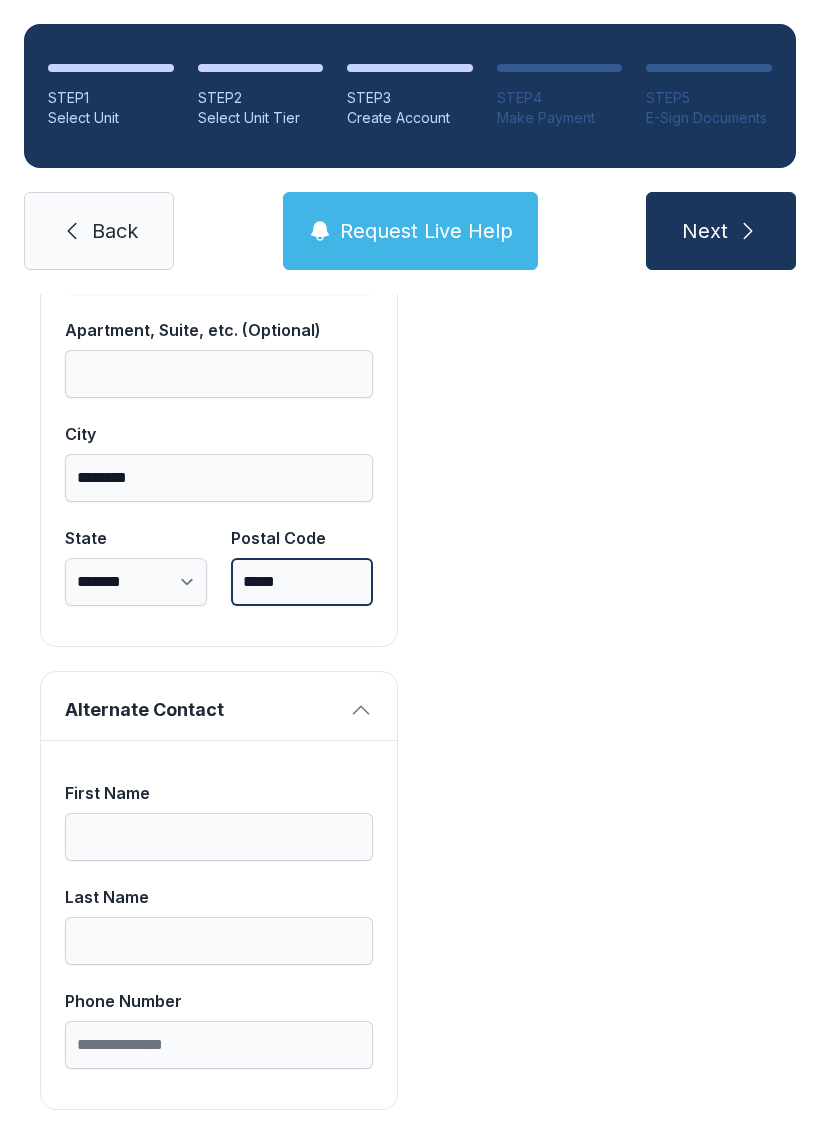 type on "*****" 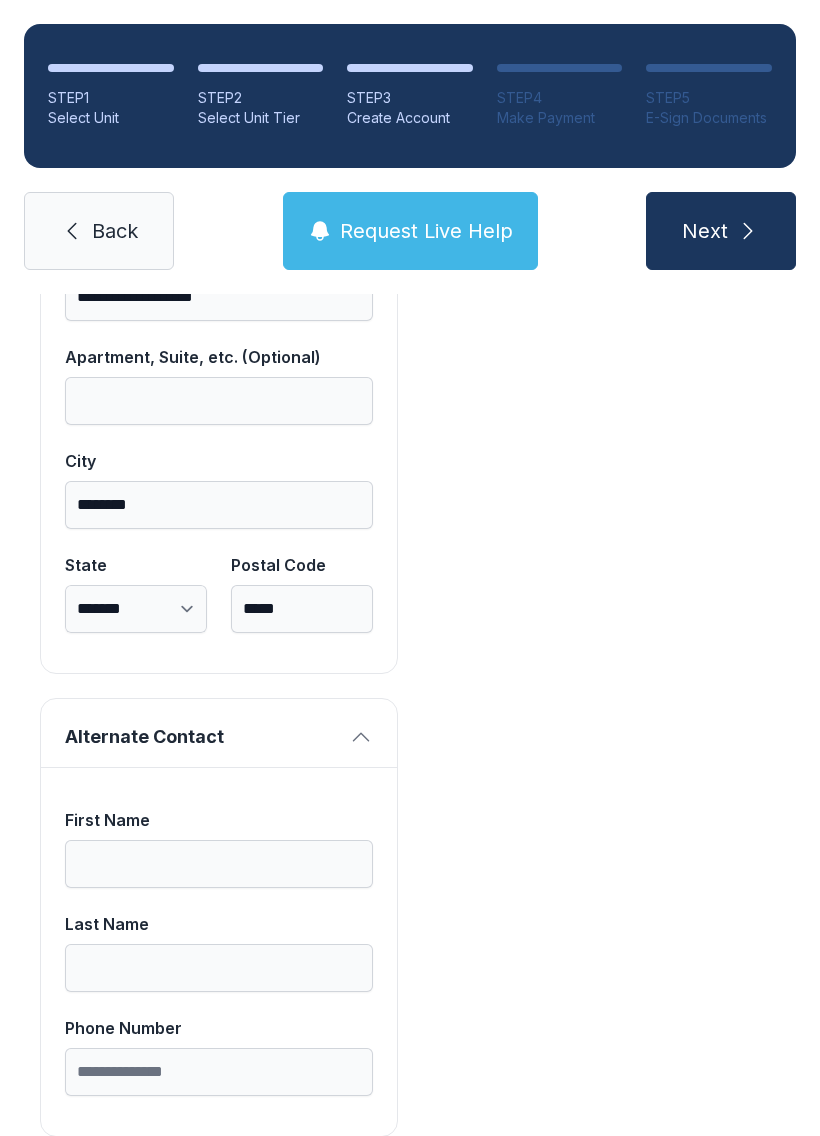 click at bounding box center [361, 737] 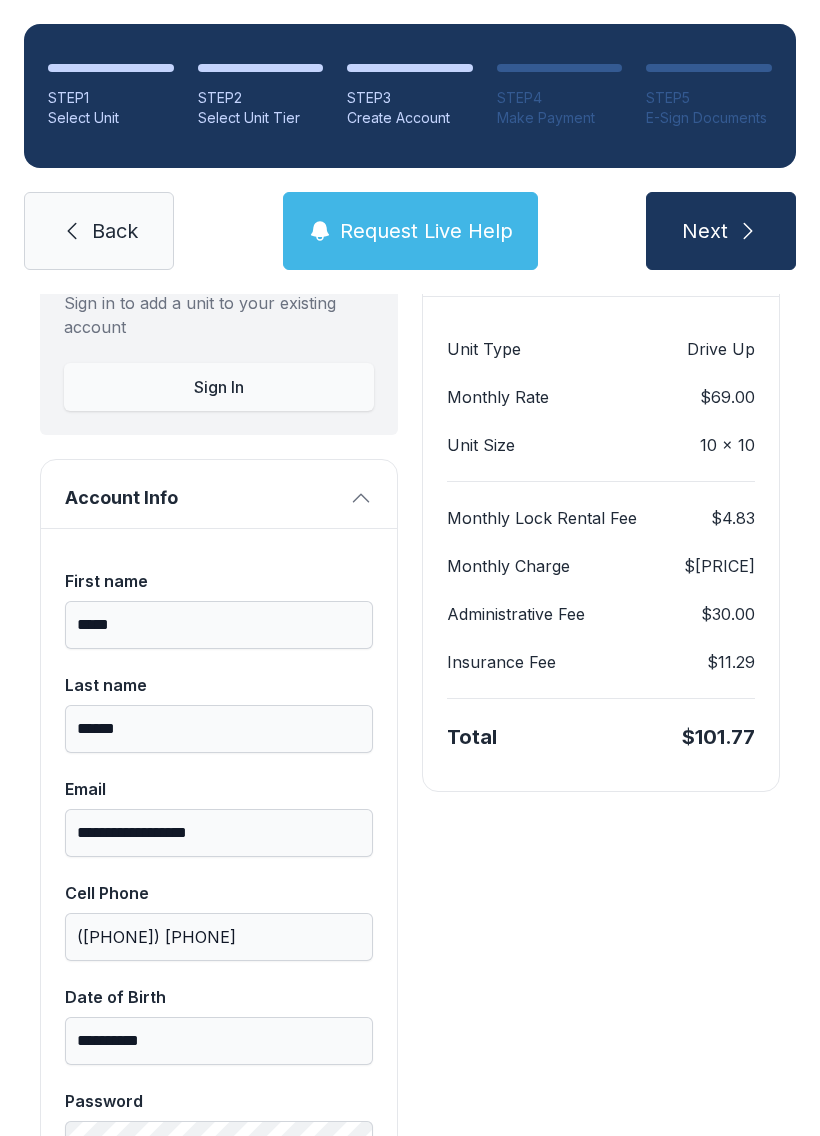 scroll, scrollTop: 182, scrollLeft: 0, axis: vertical 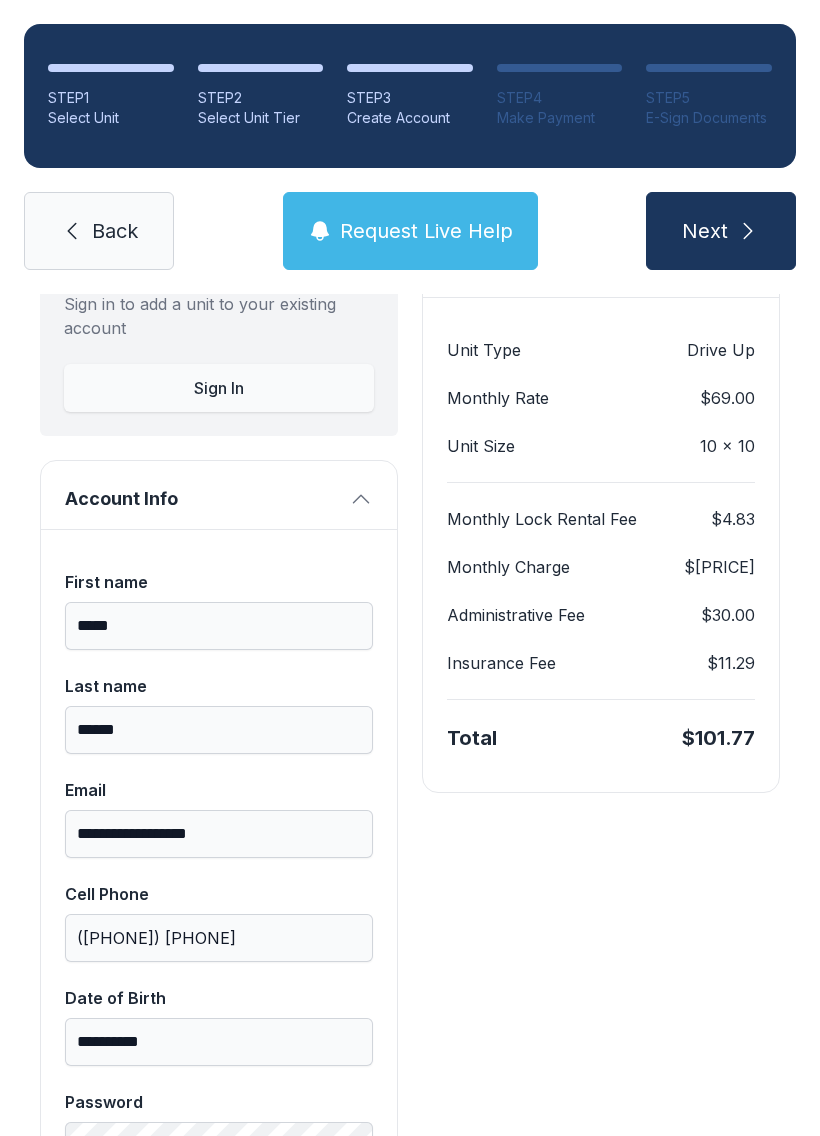 click on "Create Account Are your already a customer? Sign in to add a unit to your existing account Sign In Account Info First name [FIRST] Last name [LAST] Email [EMAIL] Cell Phone ([PHONE]) [PHONE] Date of Birth [DATE] Password Password Confirmation Driver's License & Address Scan Driver's License Barcode Driver's License State [STATE] [POSTAL_CODE] Driver's License Number [LICENSE] Address [ADDRESS] Apartment, Suite, etc. (Optional) City [CITY] State [STATE]" at bounding box center (410, 1227) 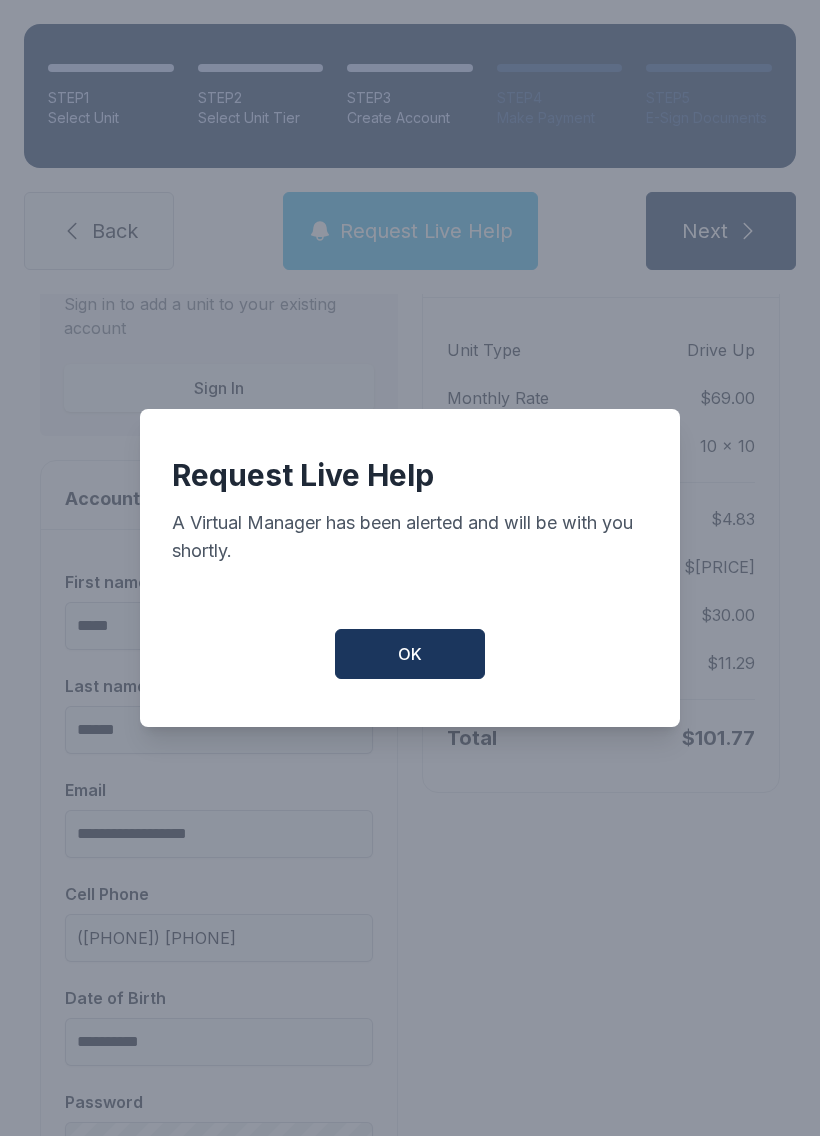 click on "OK" at bounding box center (410, 654) 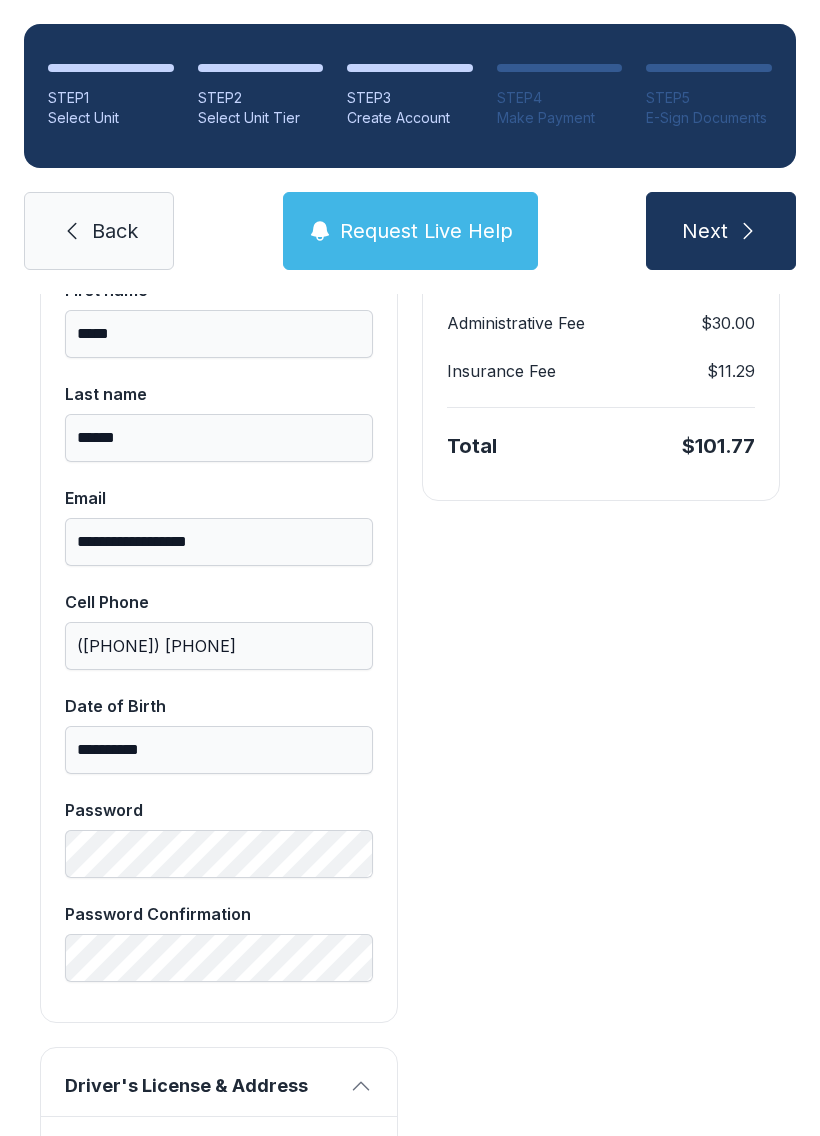 scroll, scrollTop: 470, scrollLeft: 0, axis: vertical 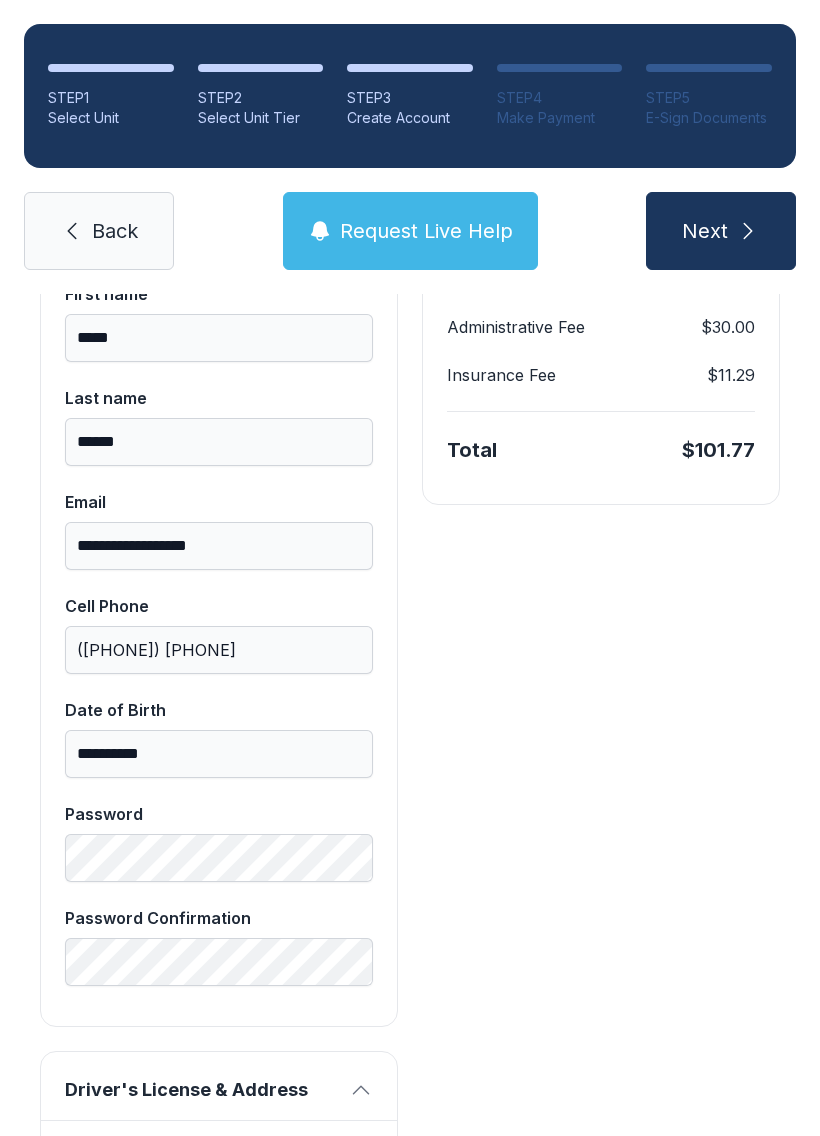 click on "Next" at bounding box center [721, 231] 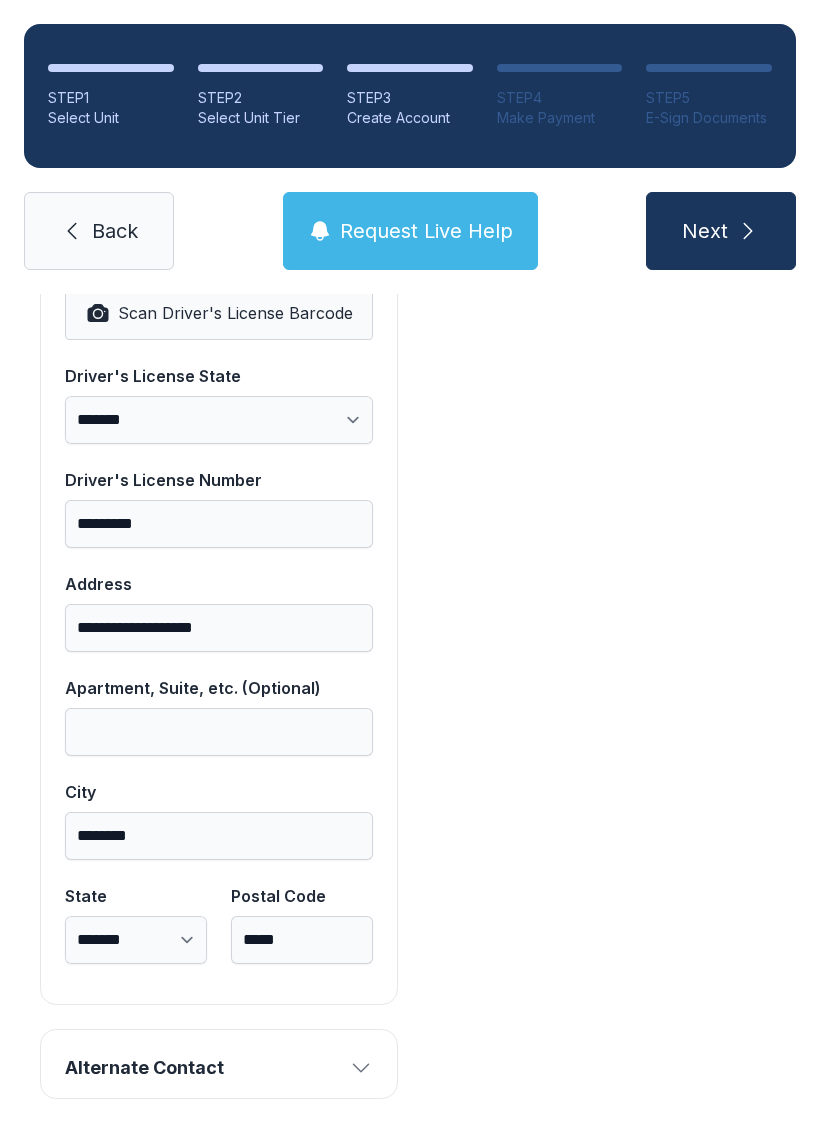 scroll, scrollTop: 1344, scrollLeft: 0, axis: vertical 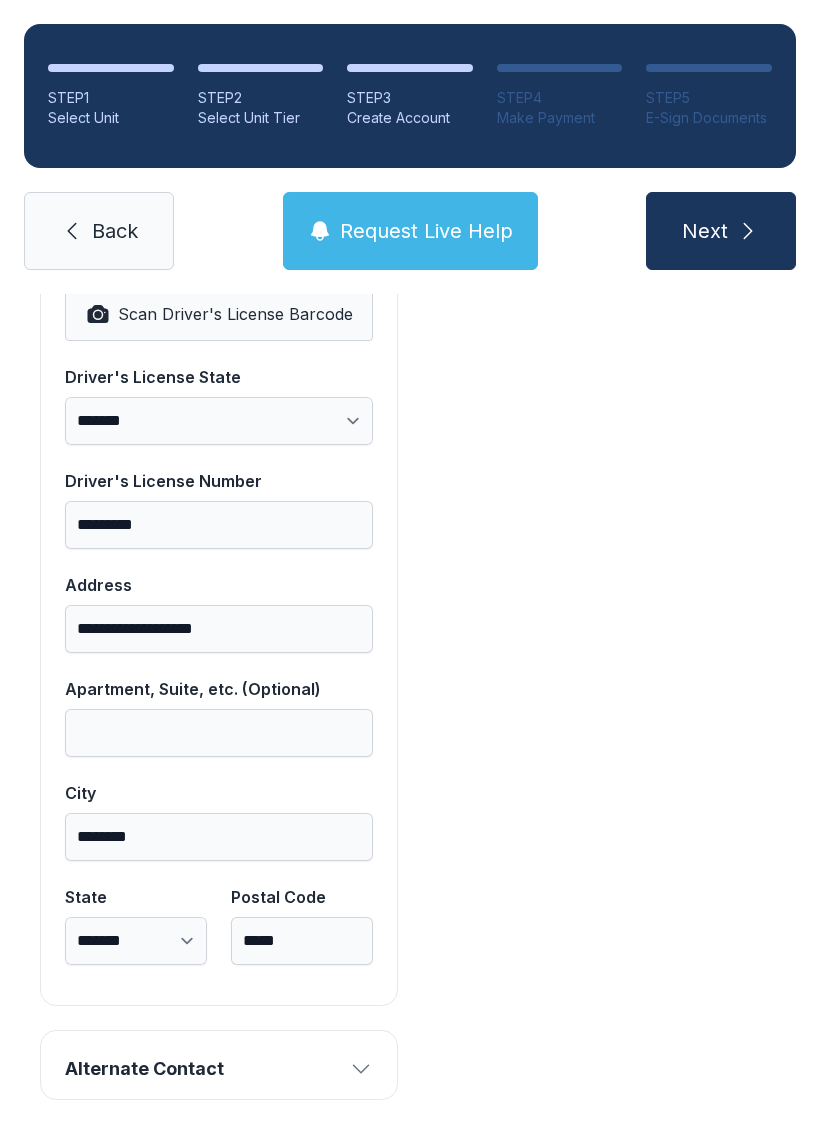click at bounding box center (361, 1069) 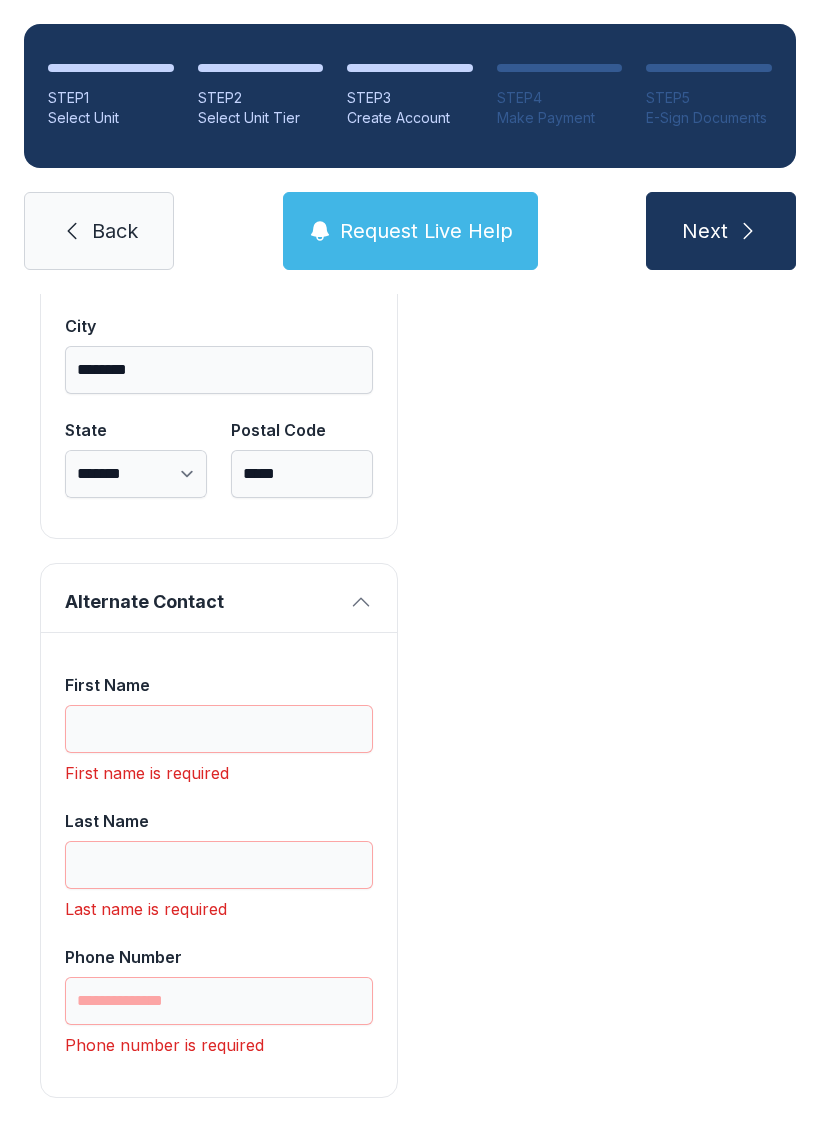 scroll, scrollTop: 1809, scrollLeft: 0, axis: vertical 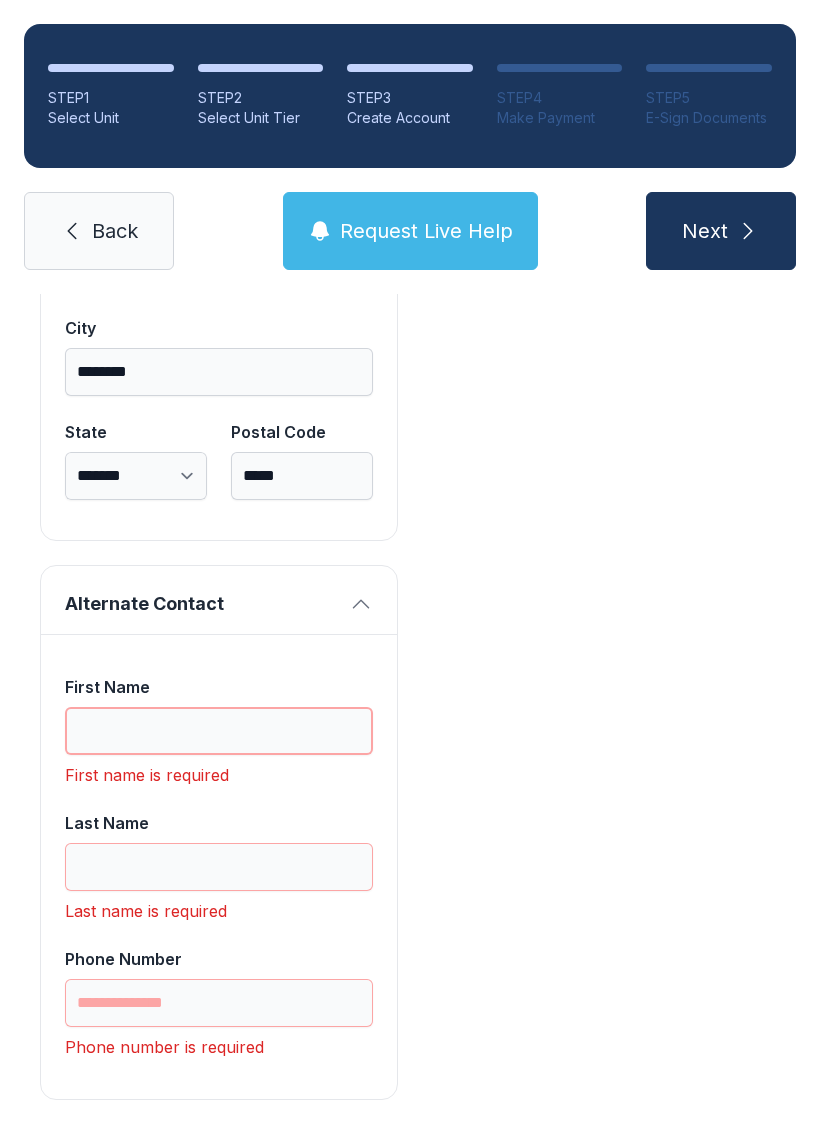 click on "First Name" at bounding box center [219, 731] 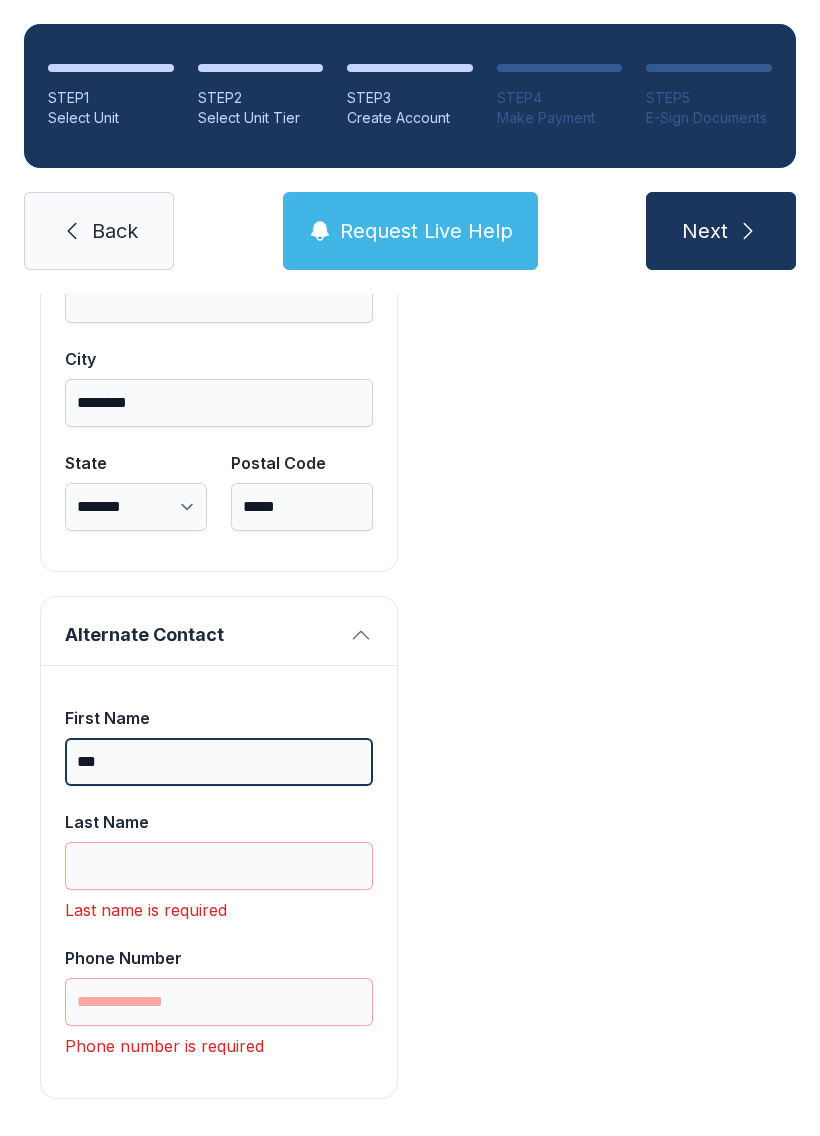 scroll, scrollTop: 1777, scrollLeft: 0, axis: vertical 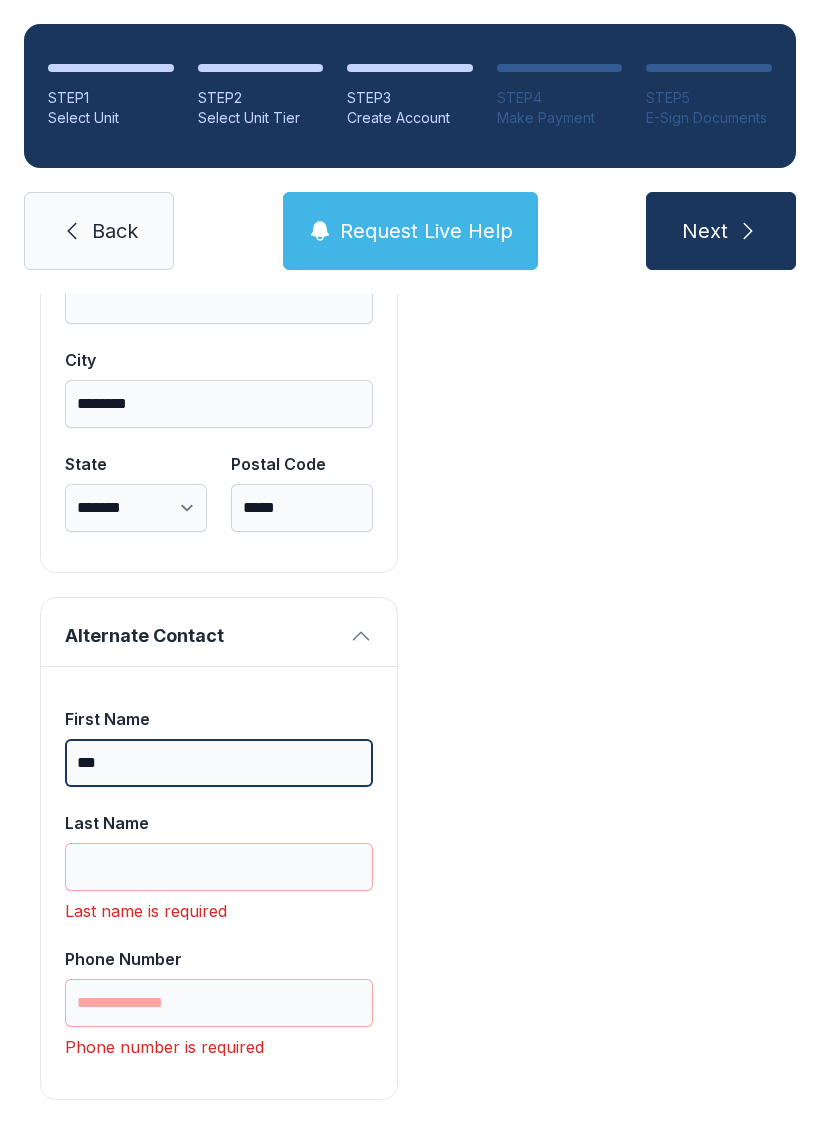 type on "***" 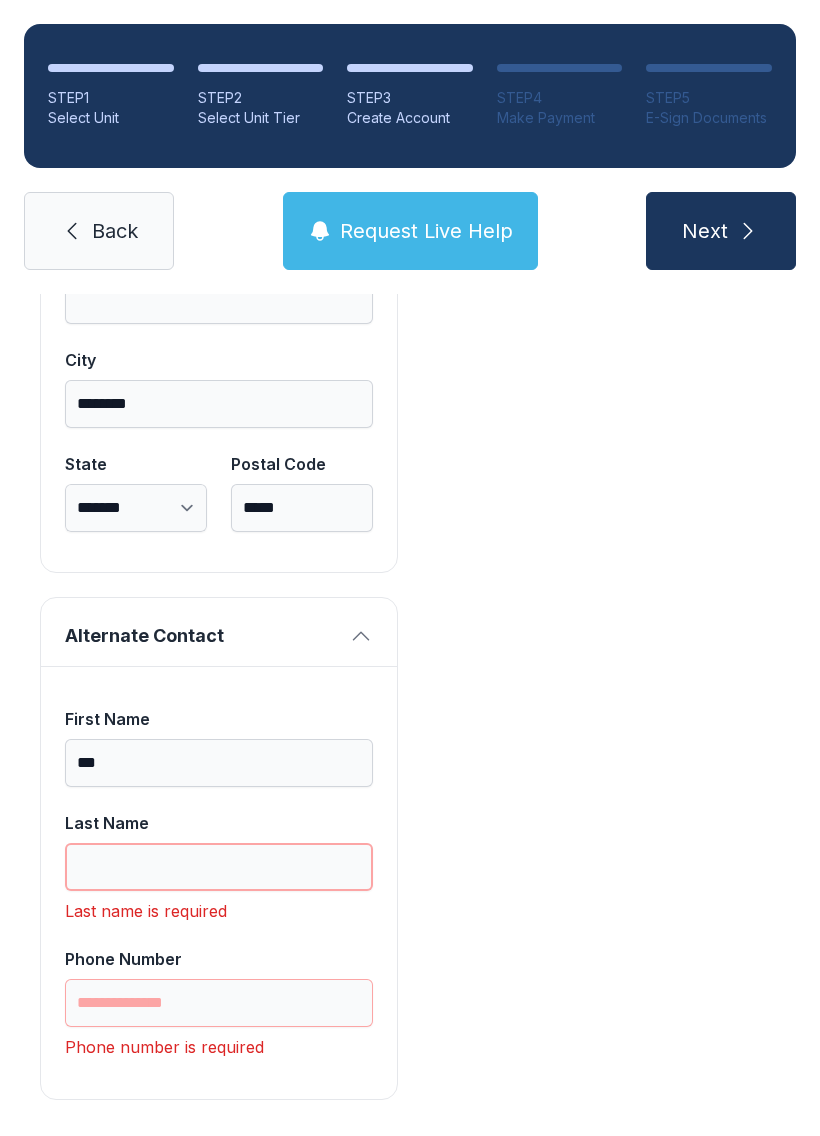 scroll, scrollTop: 44, scrollLeft: 0, axis: vertical 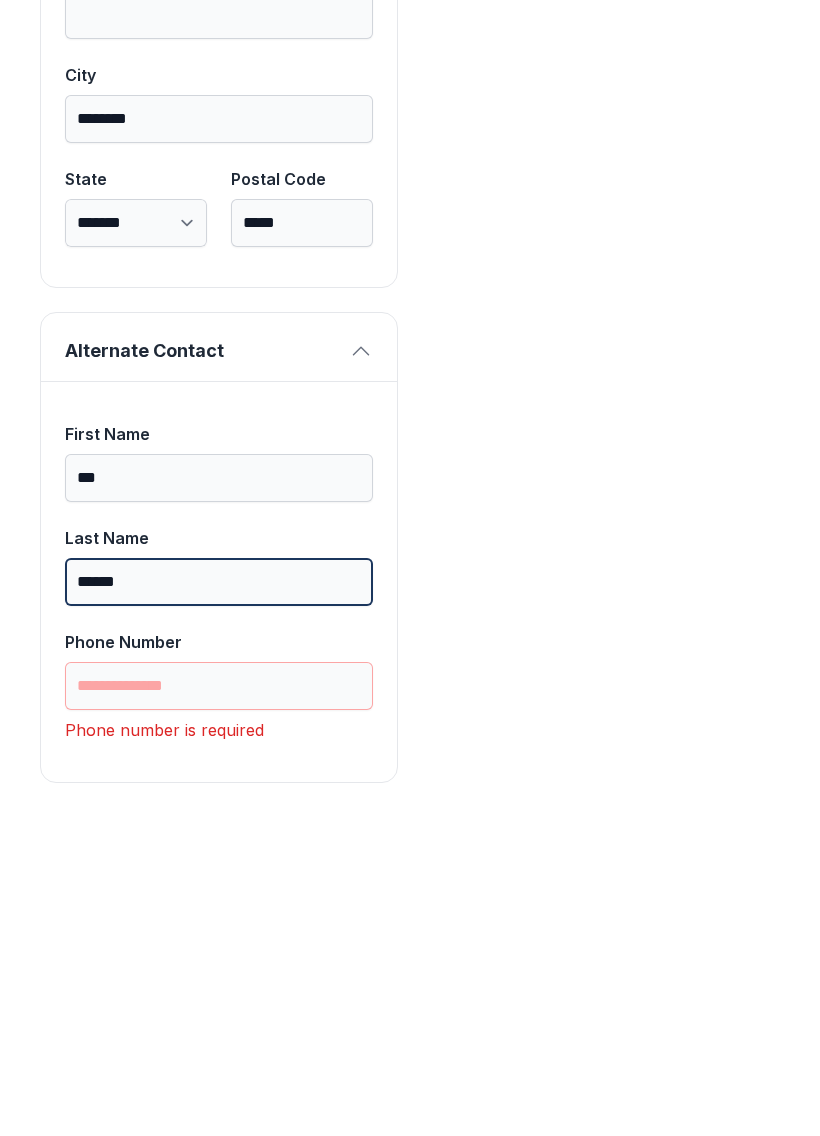 type on "******" 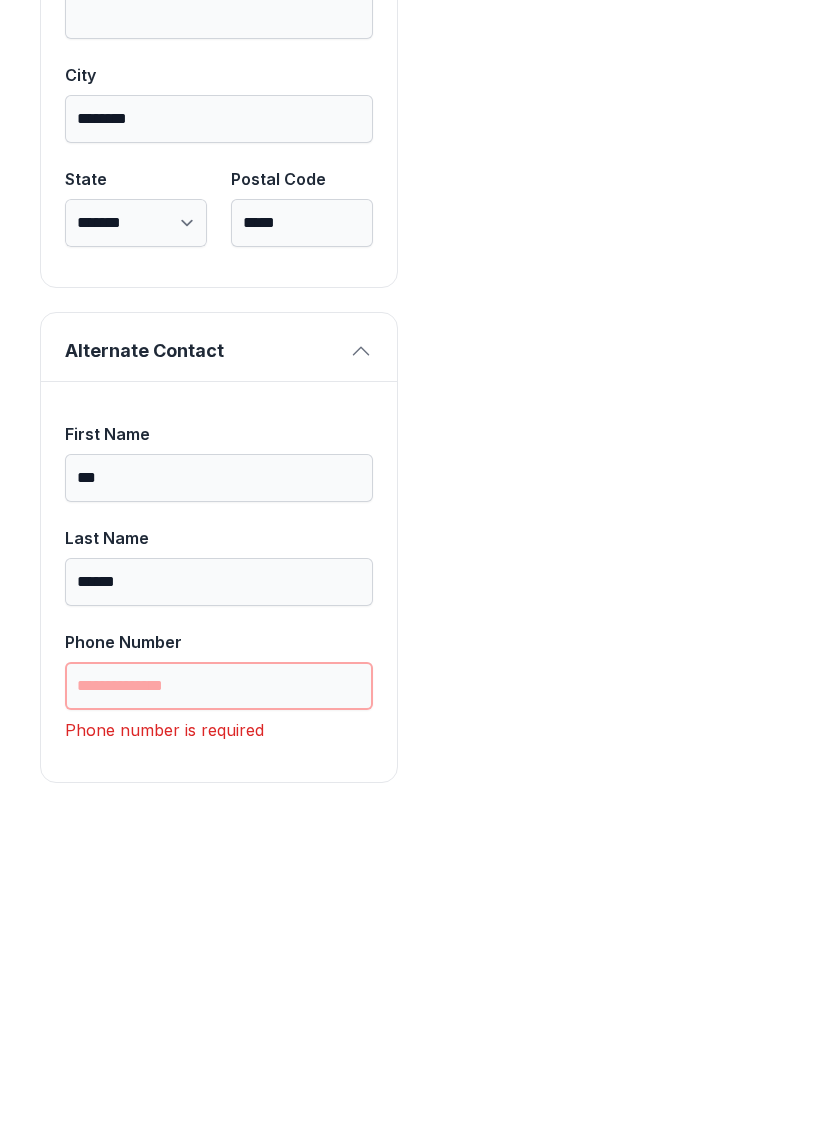 click on "Phone Number" at bounding box center [219, 1003] 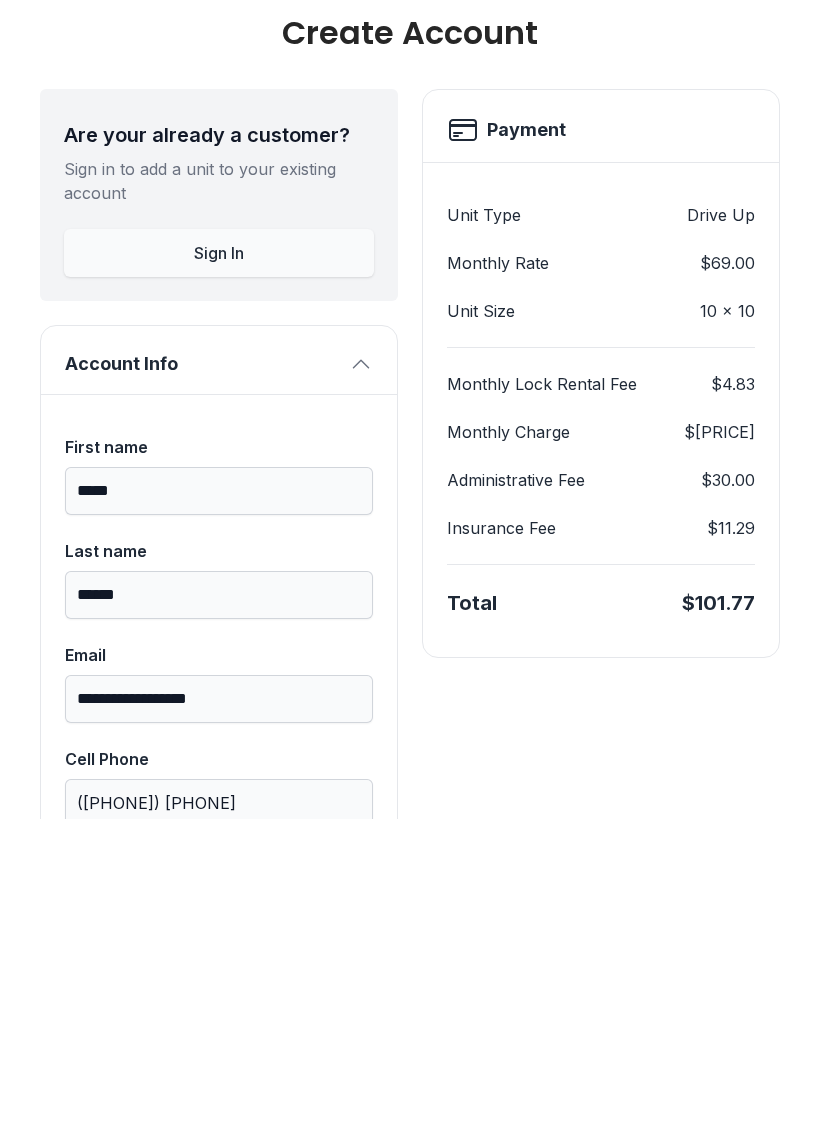 scroll, scrollTop: 0, scrollLeft: 0, axis: both 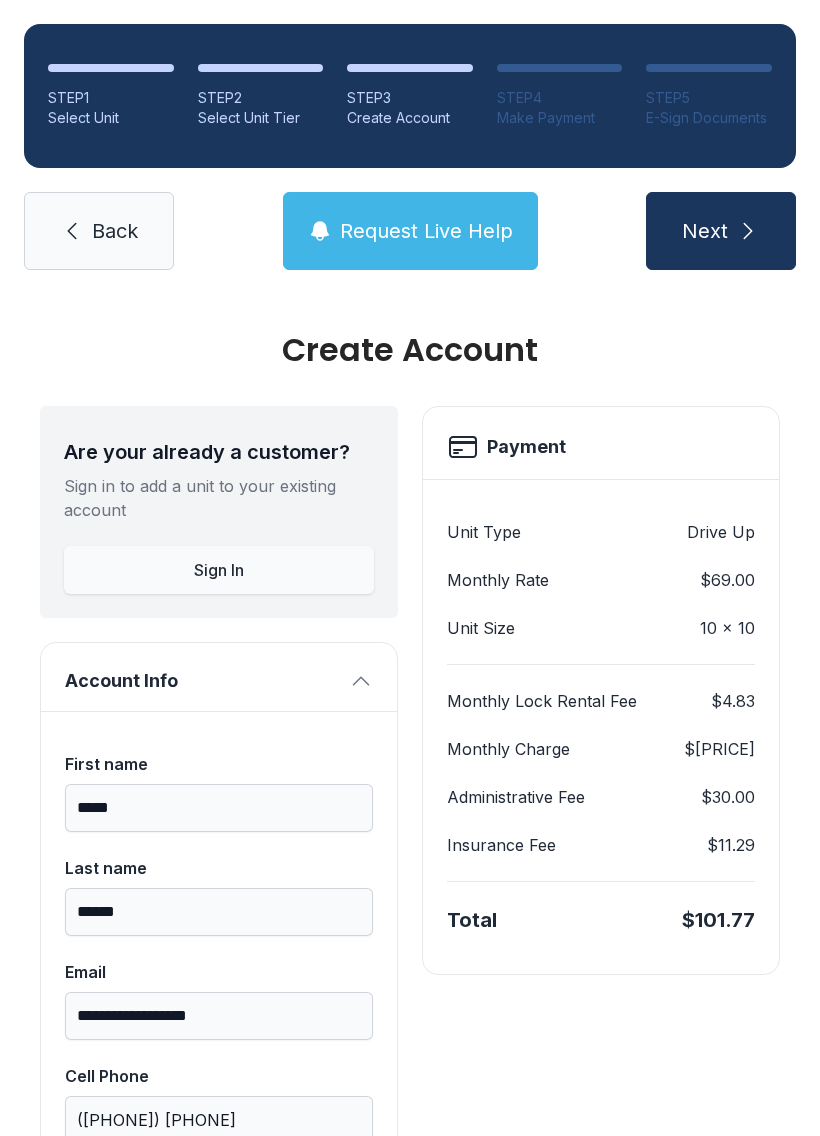 click at bounding box center (748, 231) 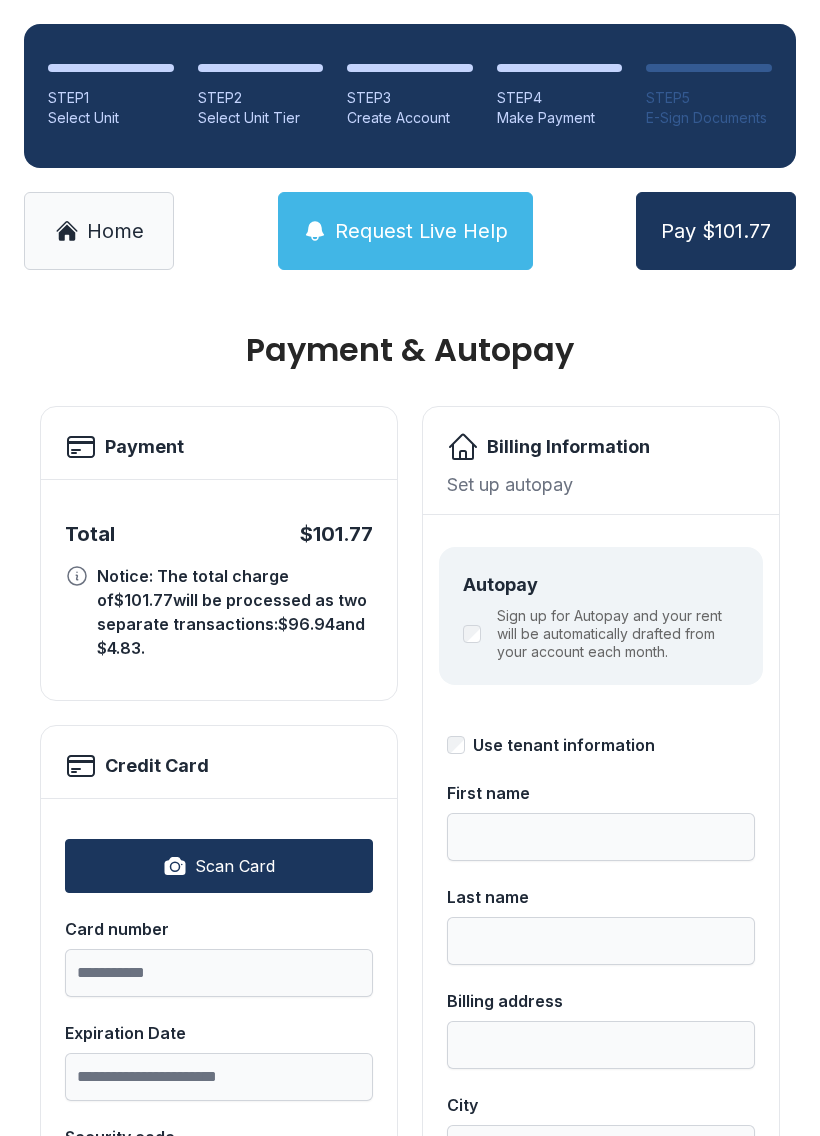 click on "Home" at bounding box center (115, 231) 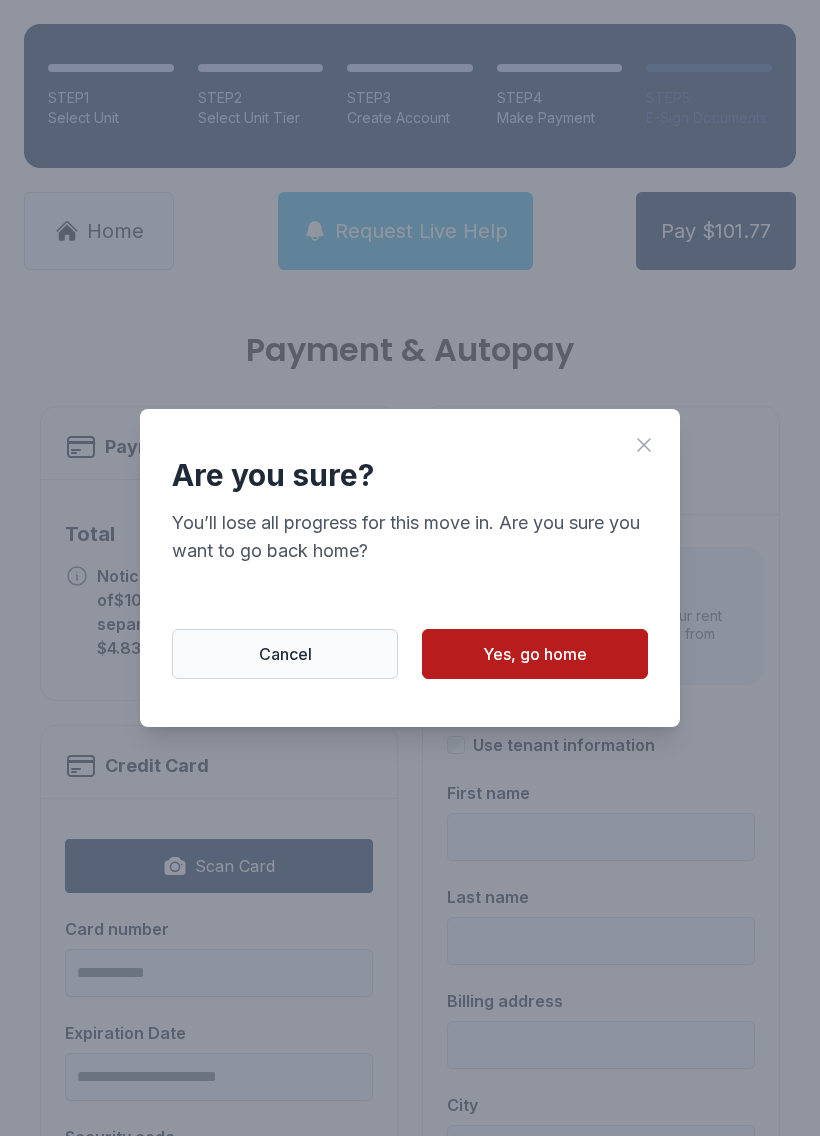 click on "Yes, go home" at bounding box center (535, 654) 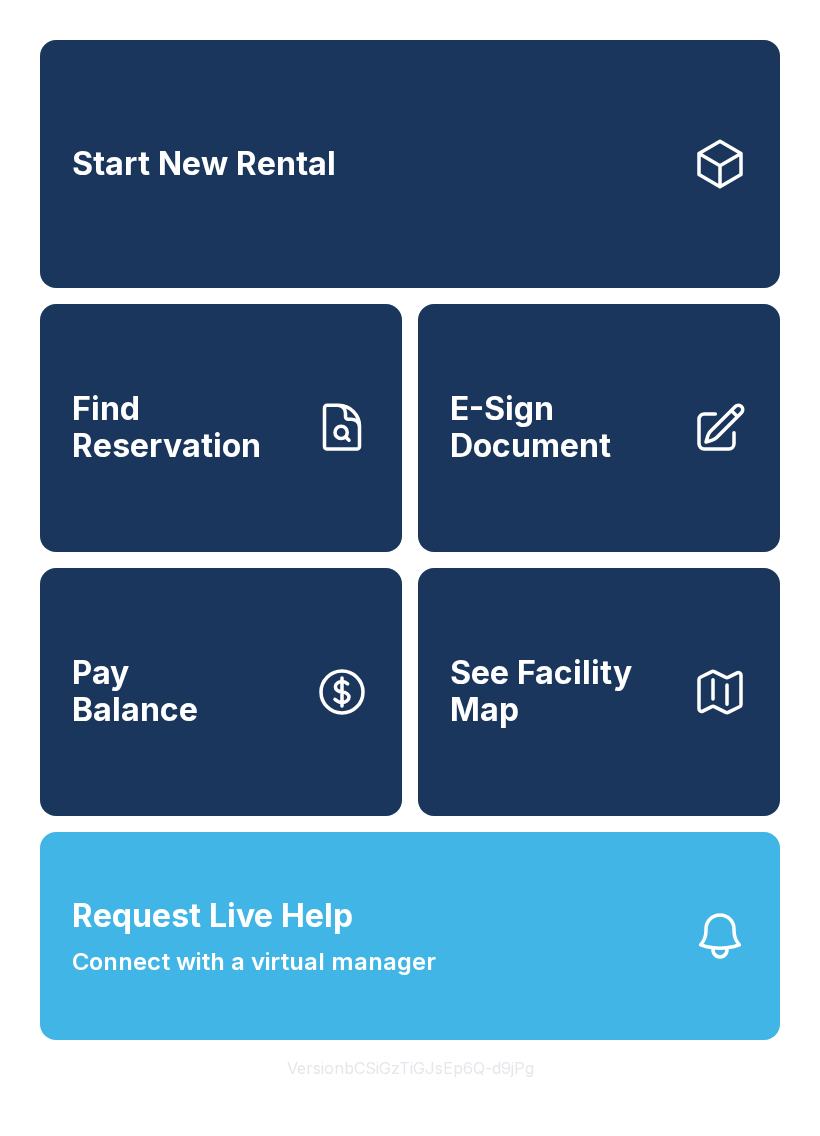 click on "Find Reservation" at bounding box center (185, 427) 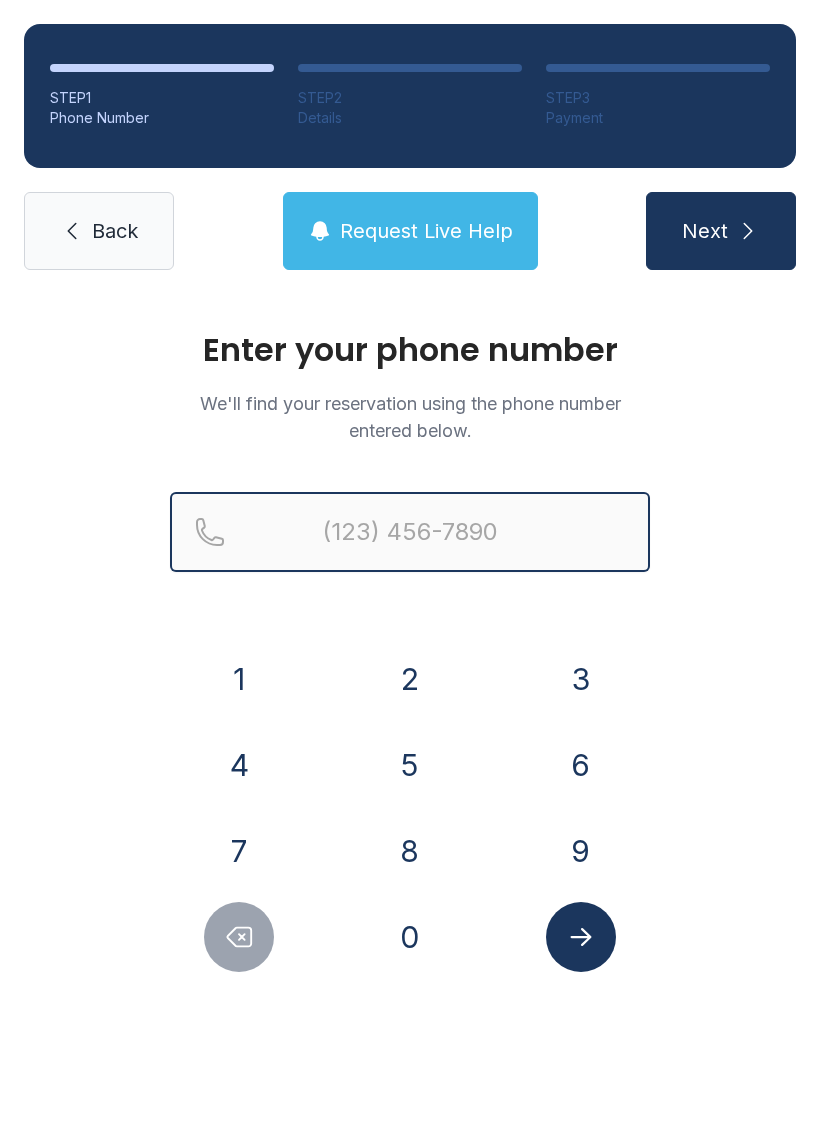 click at bounding box center [410, 532] 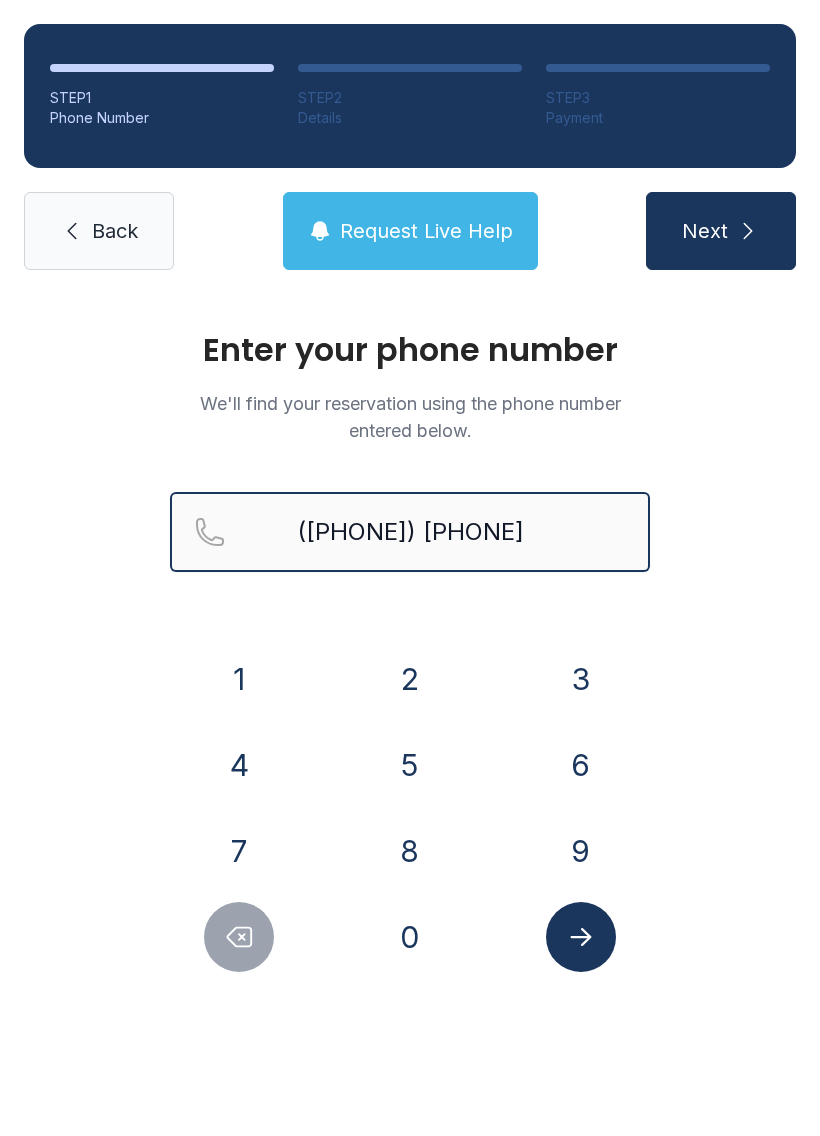 type on "([PHONE]) [PHONE]" 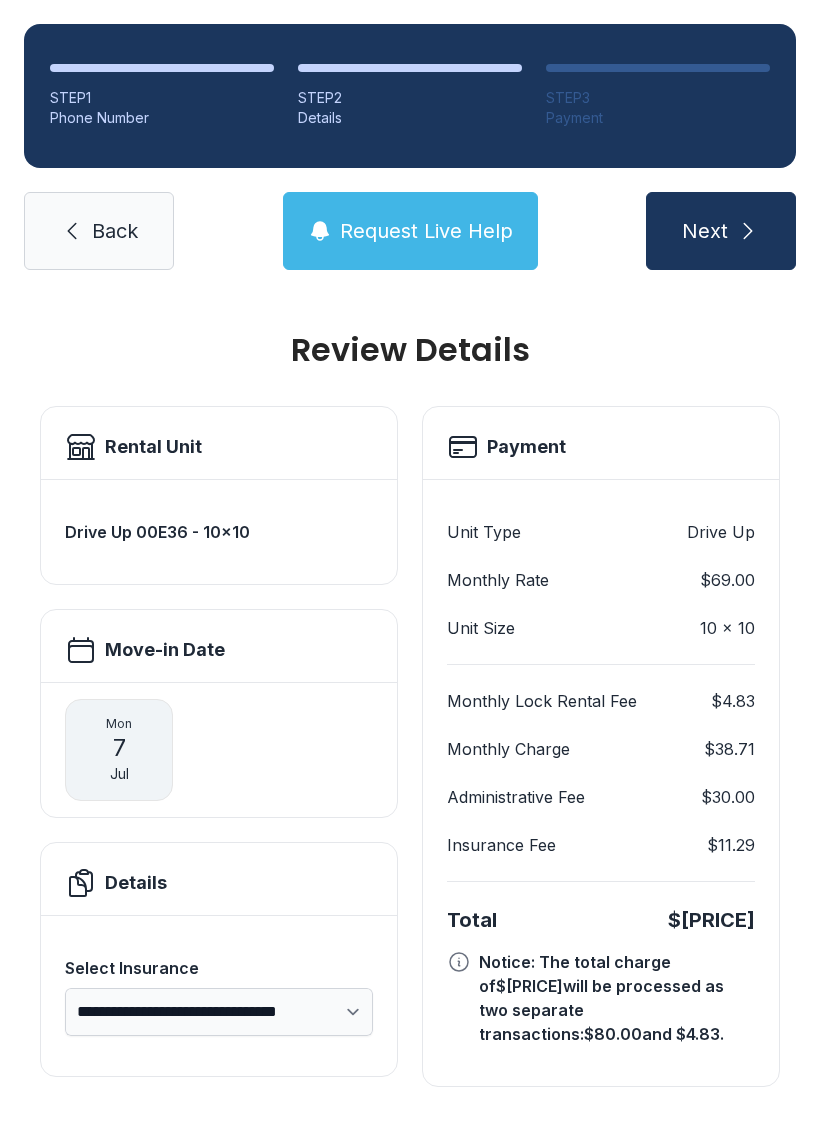 click at bounding box center [748, 231] 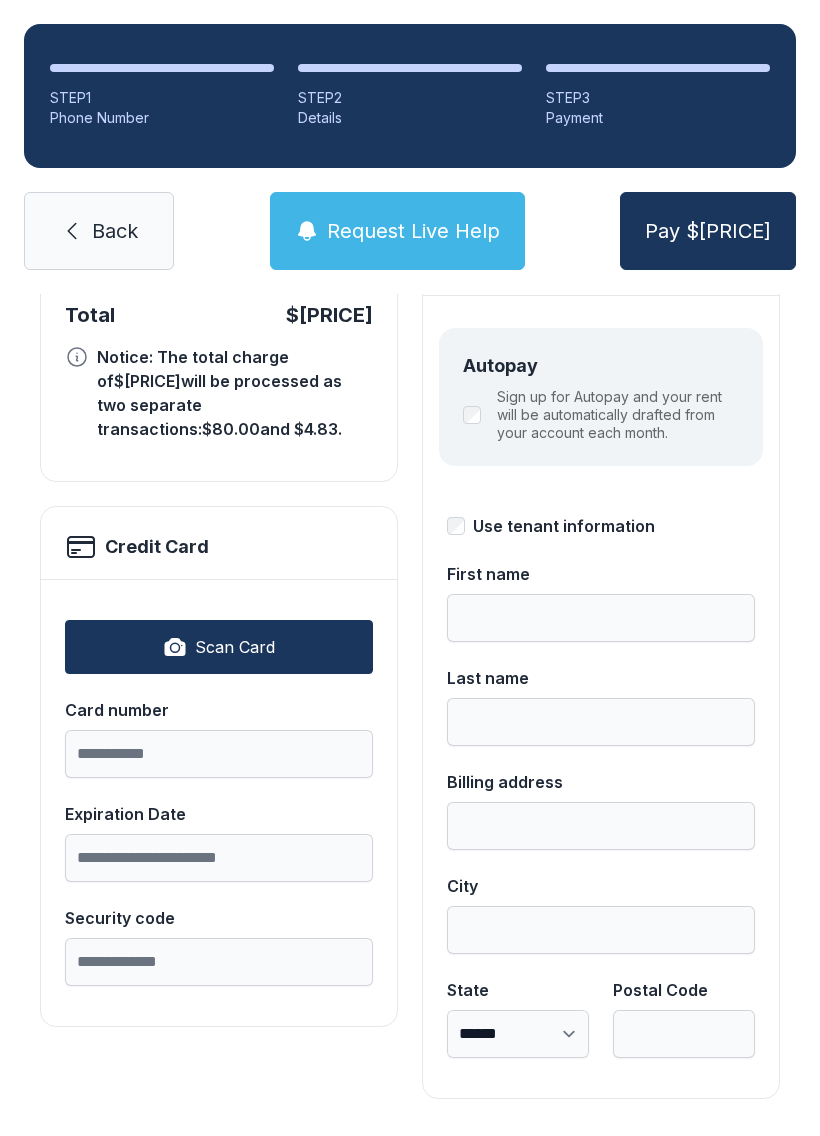 scroll, scrollTop: 218, scrollLeft: 0, axis: vertical 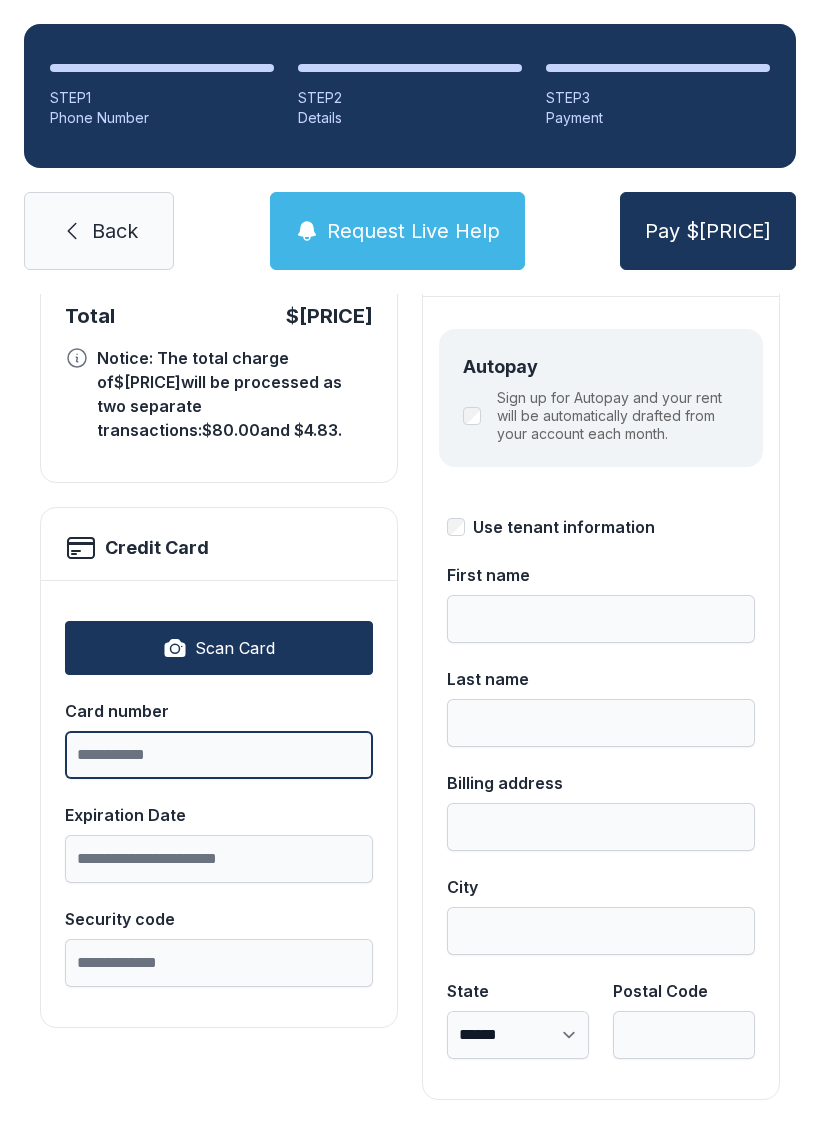 click on "Card number" at bounding box center [219, 755] 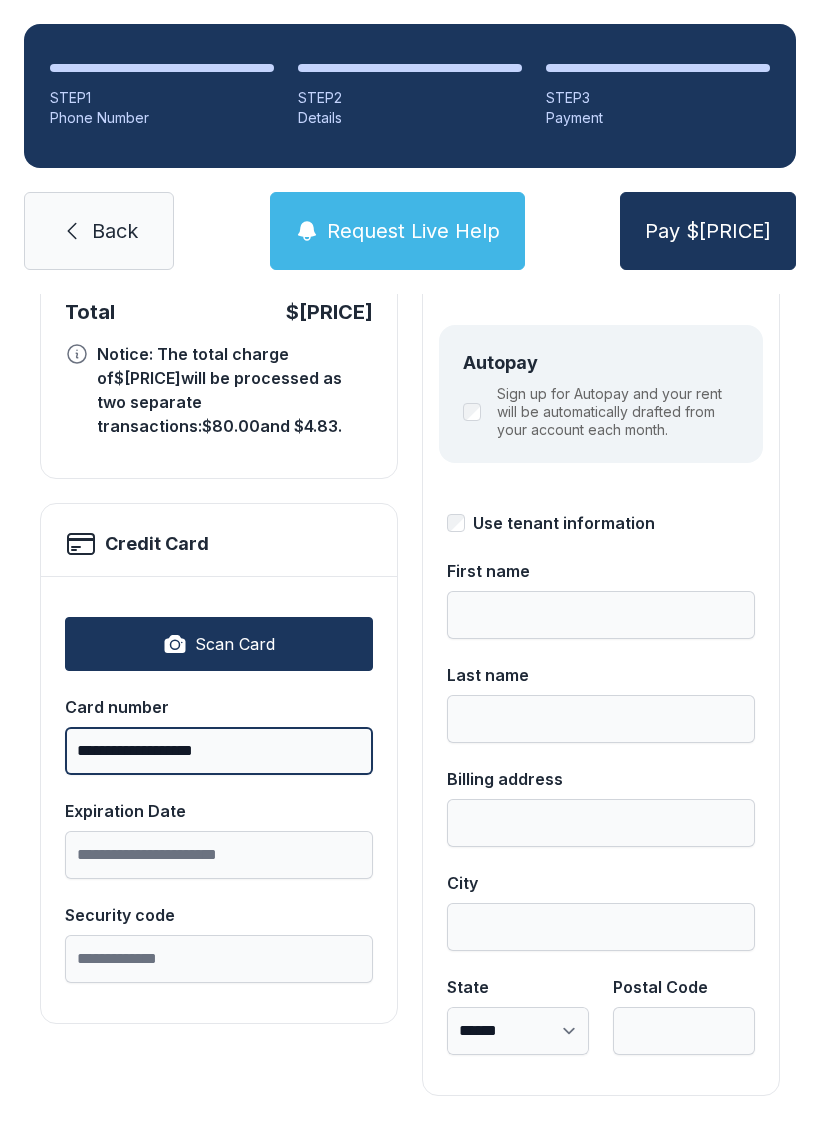 scroll, scrollTop: 218, scrollLeft: 0, axis: vertical 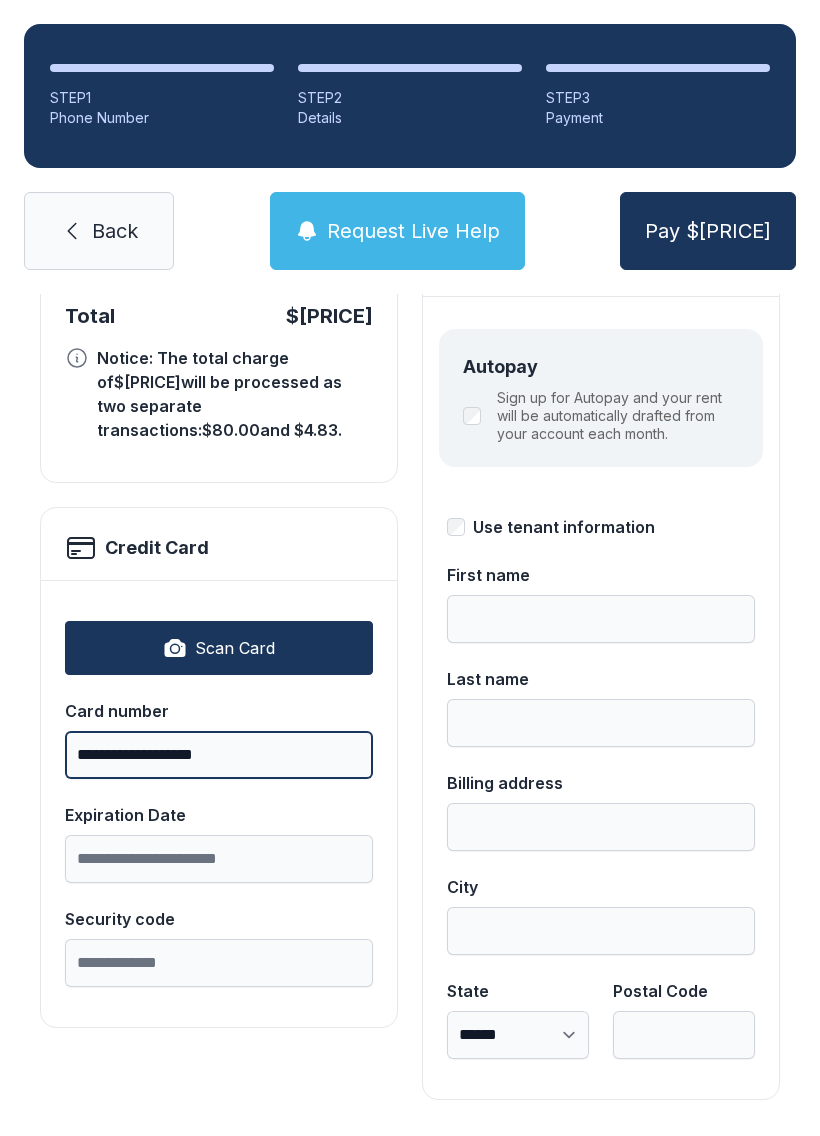 type on "**********" 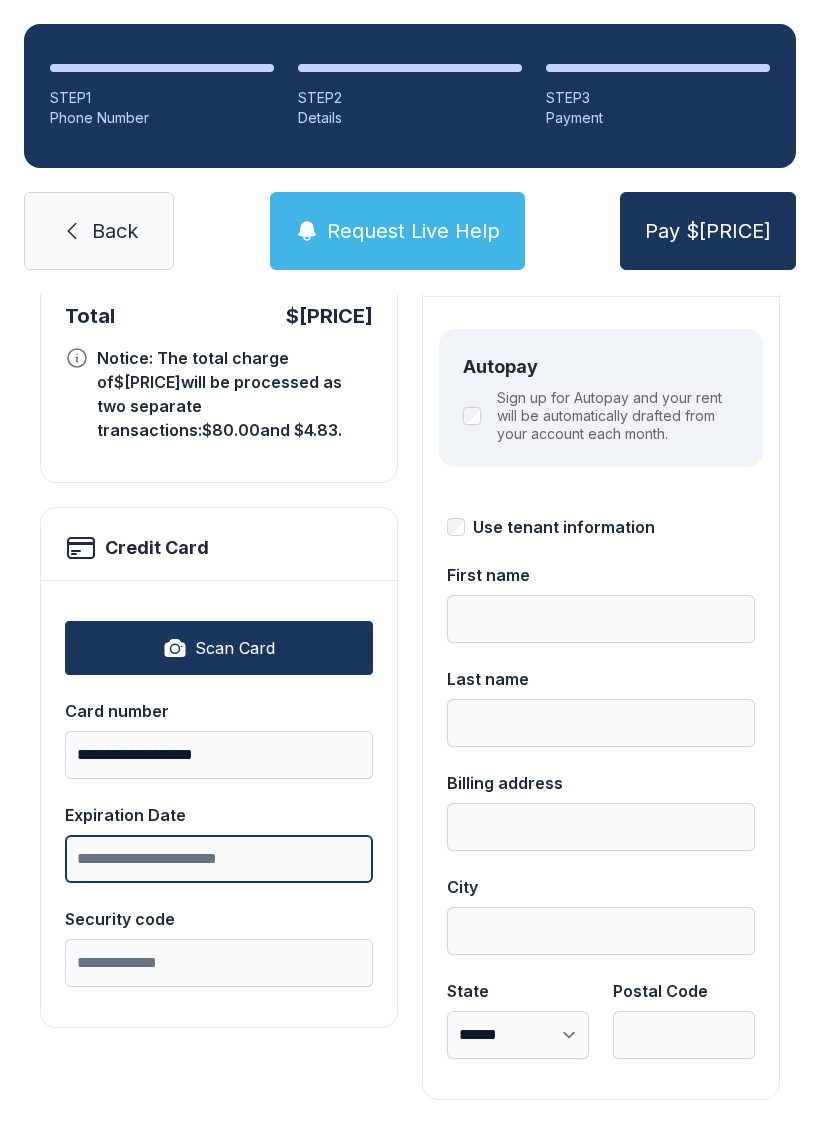 scroll, scrollTop: 44, scrollLeft: 0, axis: vertical 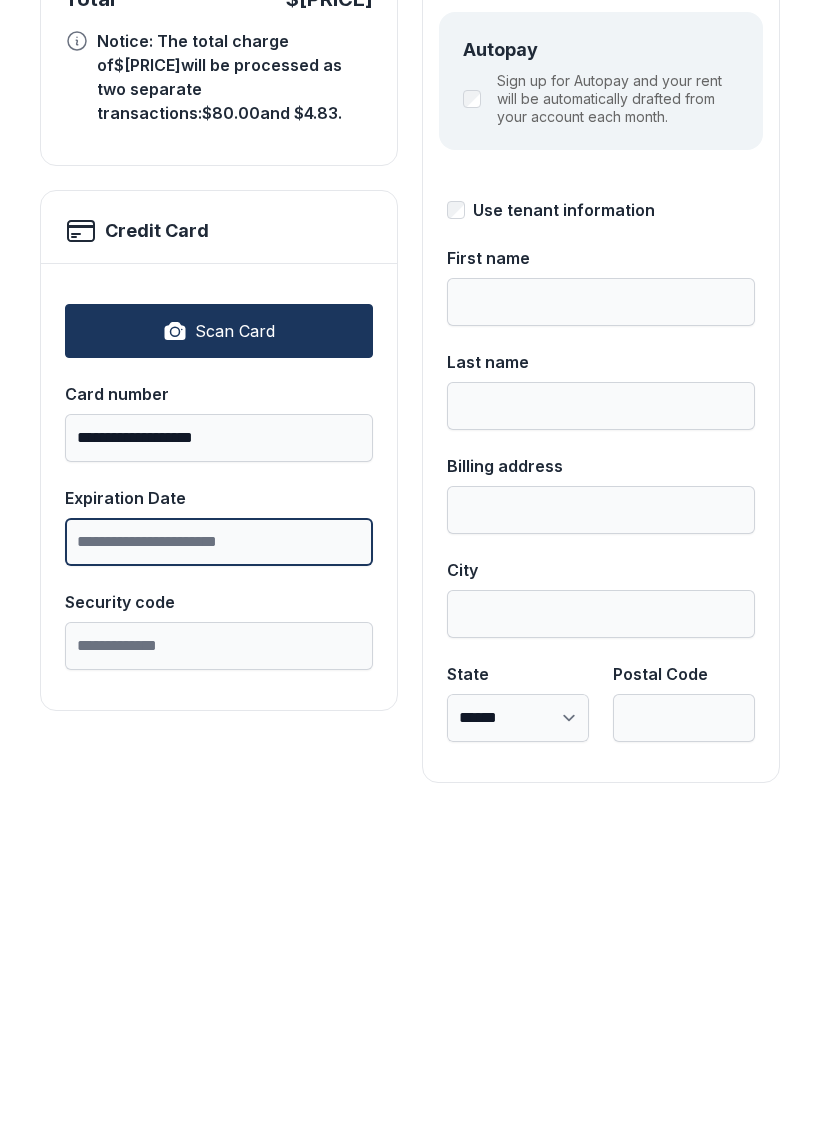 click on "Expiration Date" at bounding box center (219, 859) 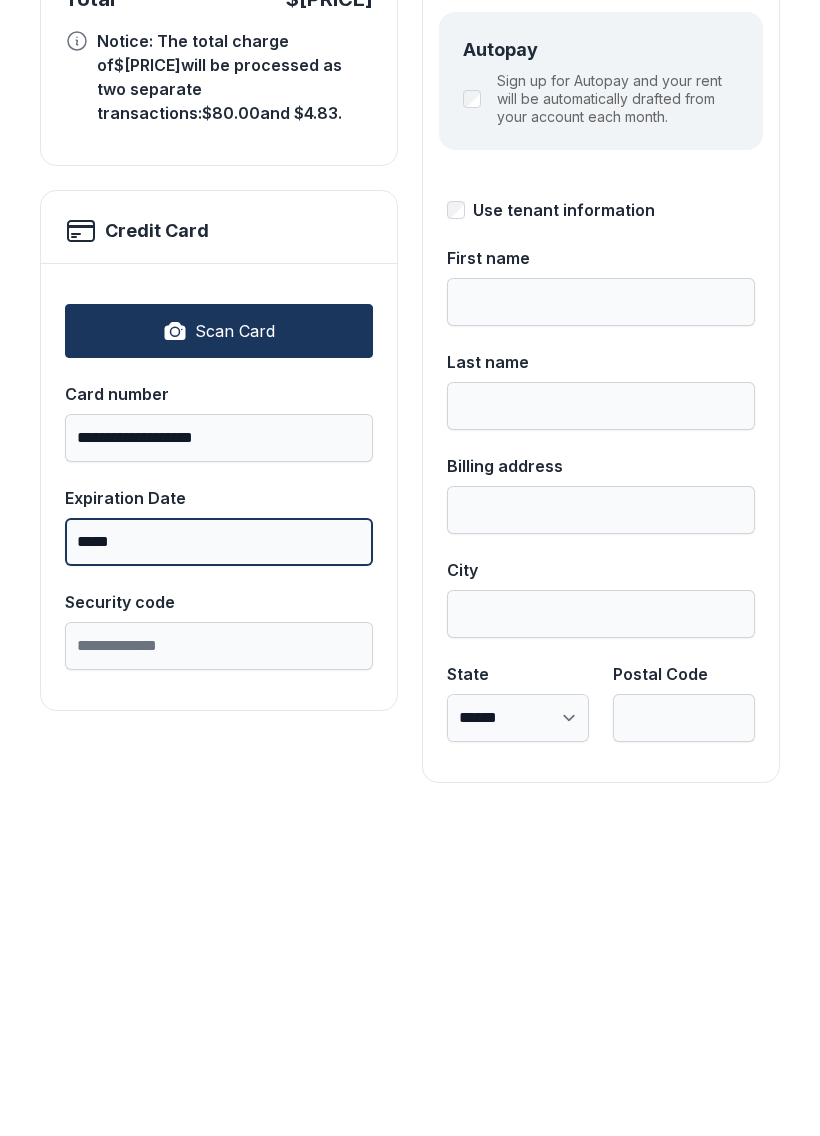type on "*****" 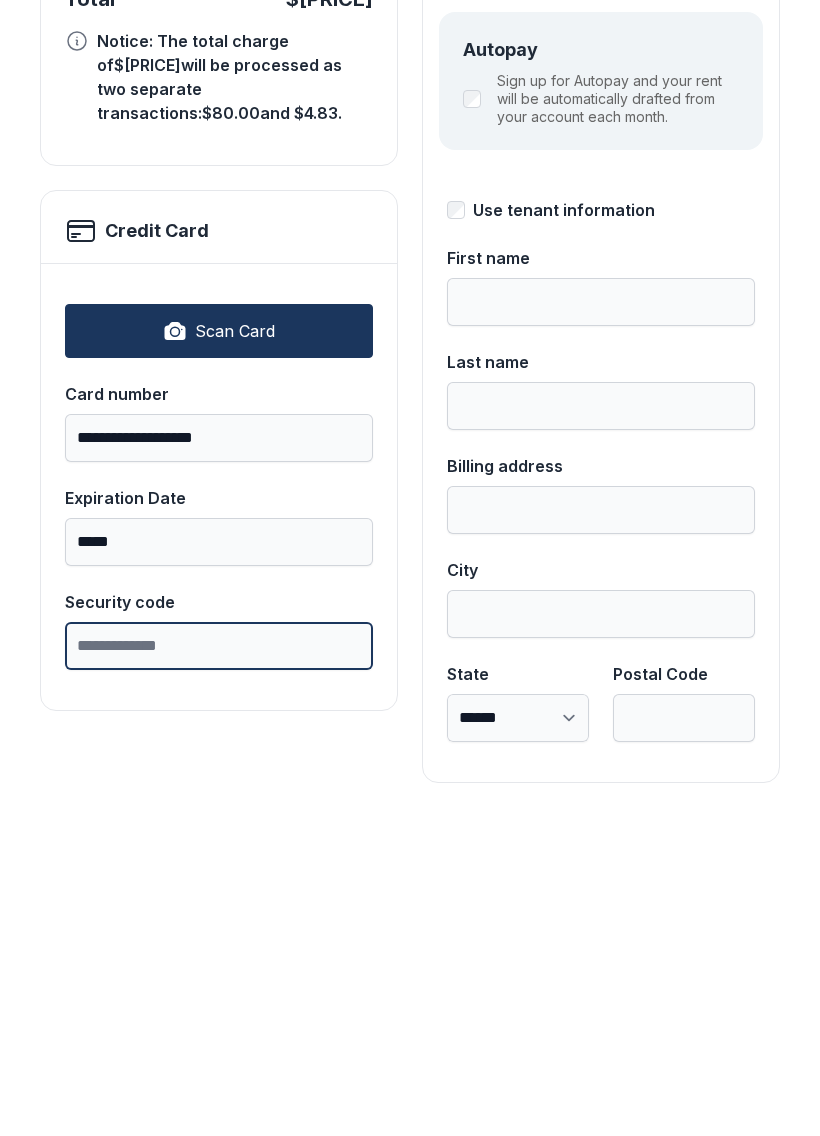 click on "Security code" at bounding box center [219, 963] 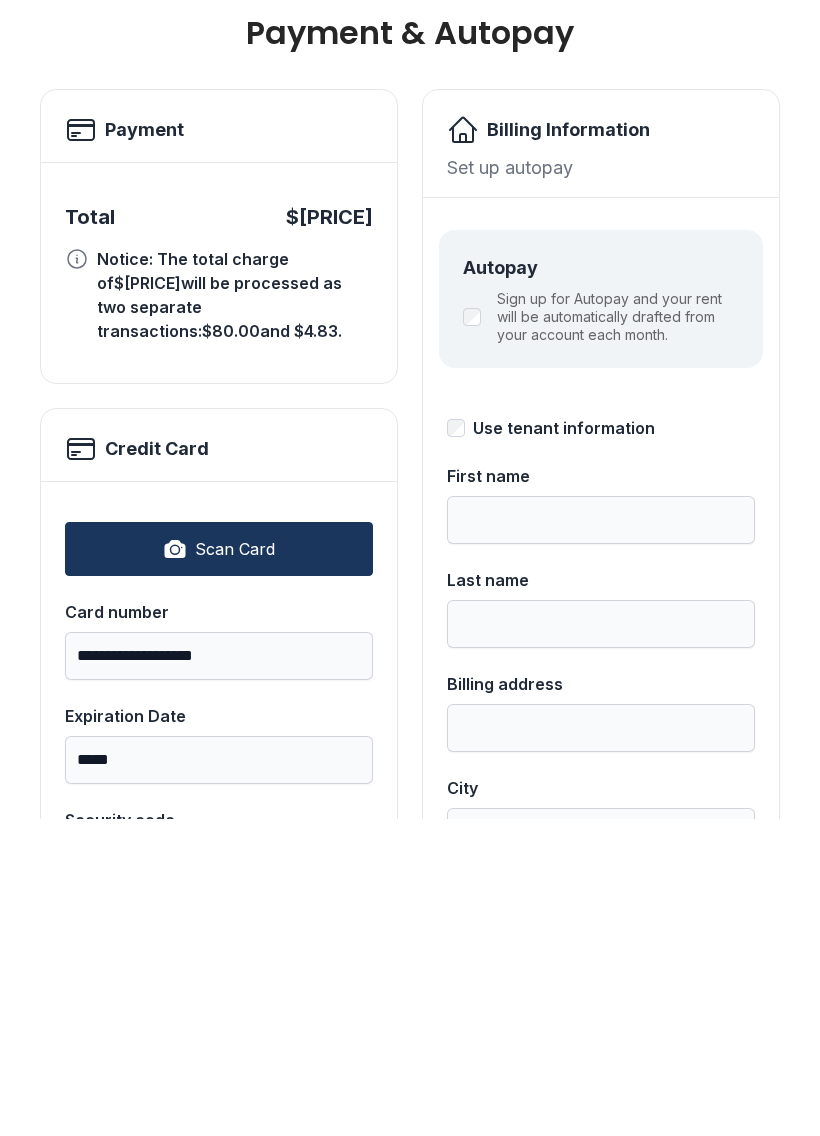 scroll, scrollTop: 0, scrollLeft: 0, axis: both 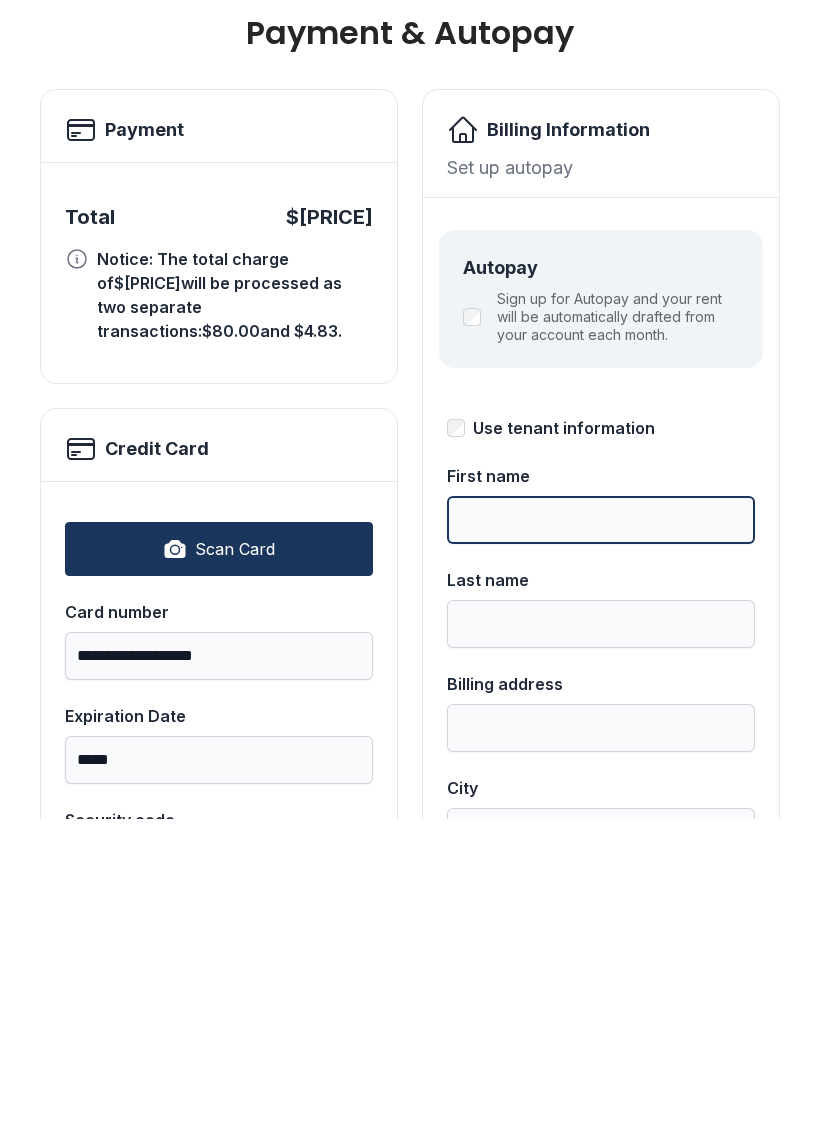 click on "First name" at bounding box center [601, 837] 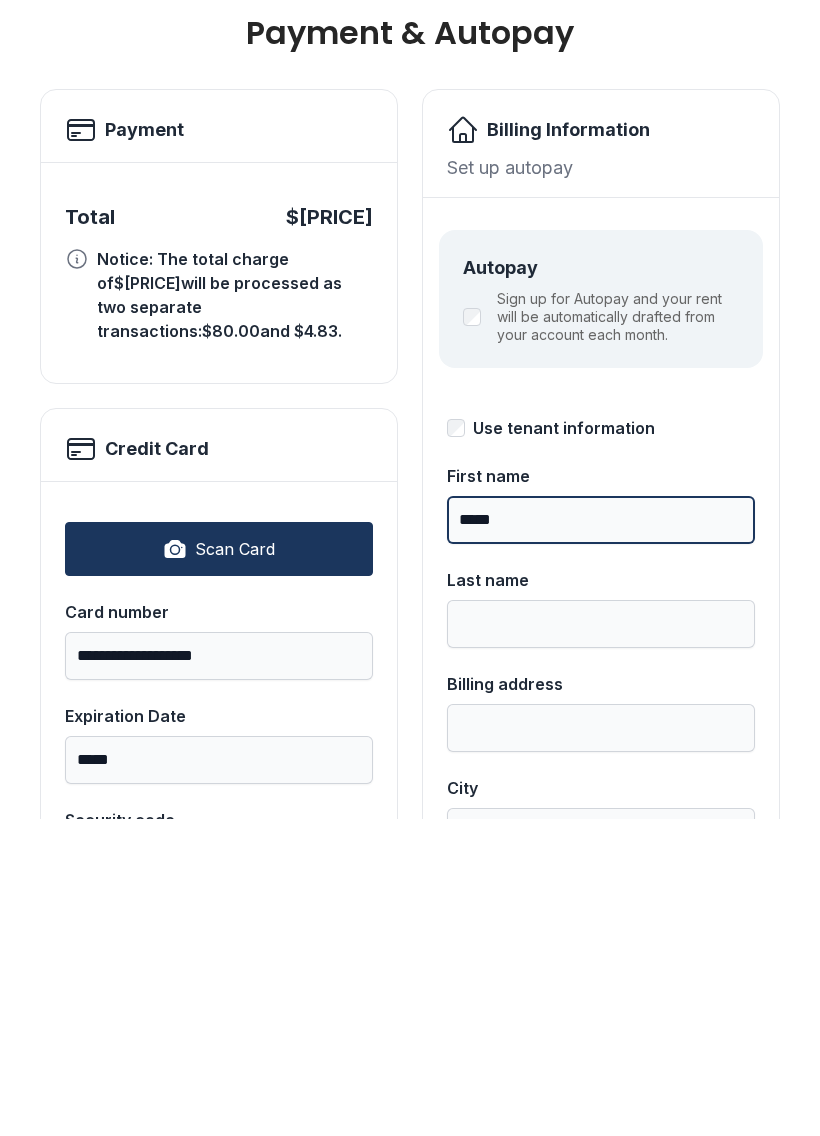type on "*****" 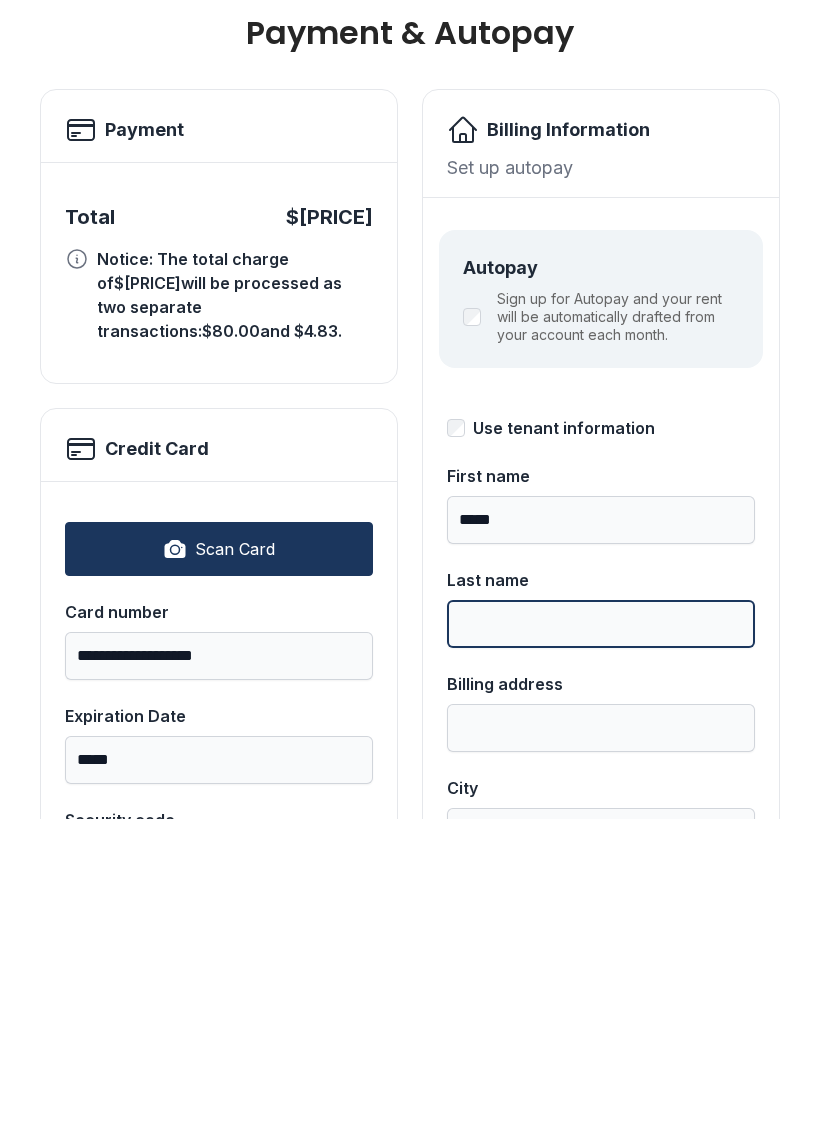 click on "Last name" at bounding box center (601, 941) 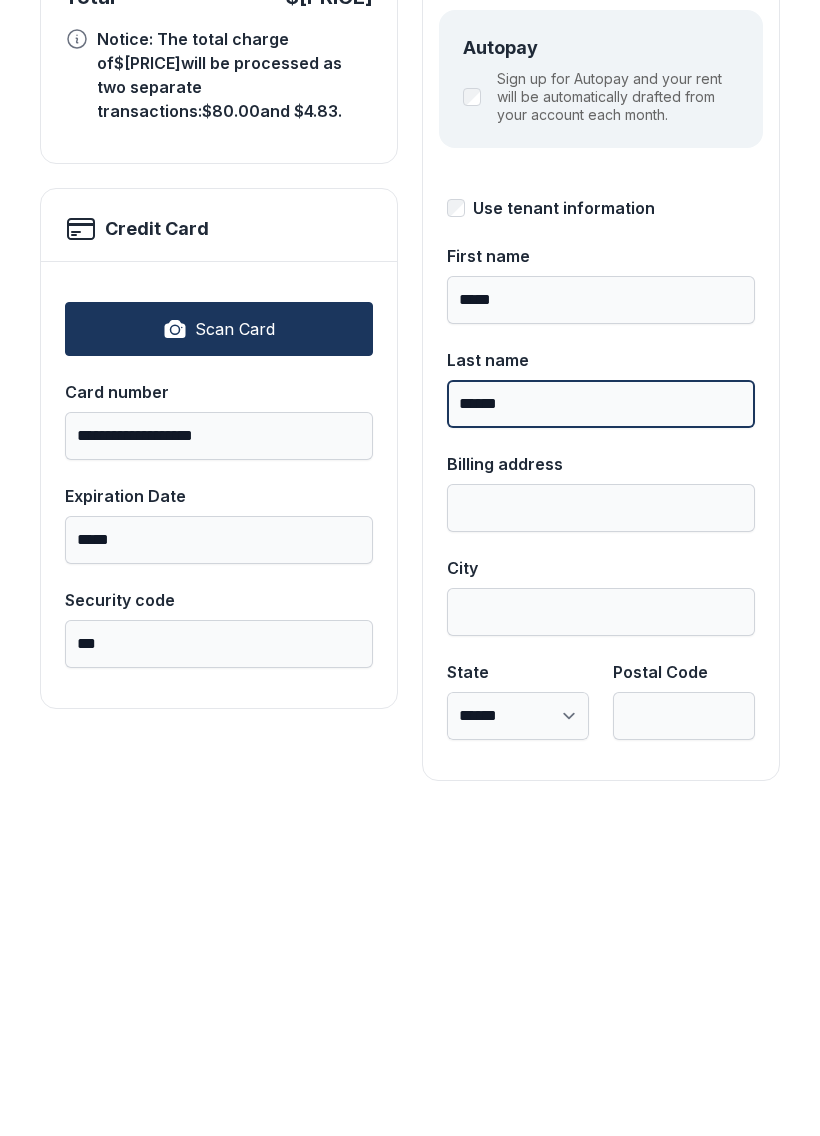 scroll, scrollTop: 218, scrollLeft: 0, axis: vertical 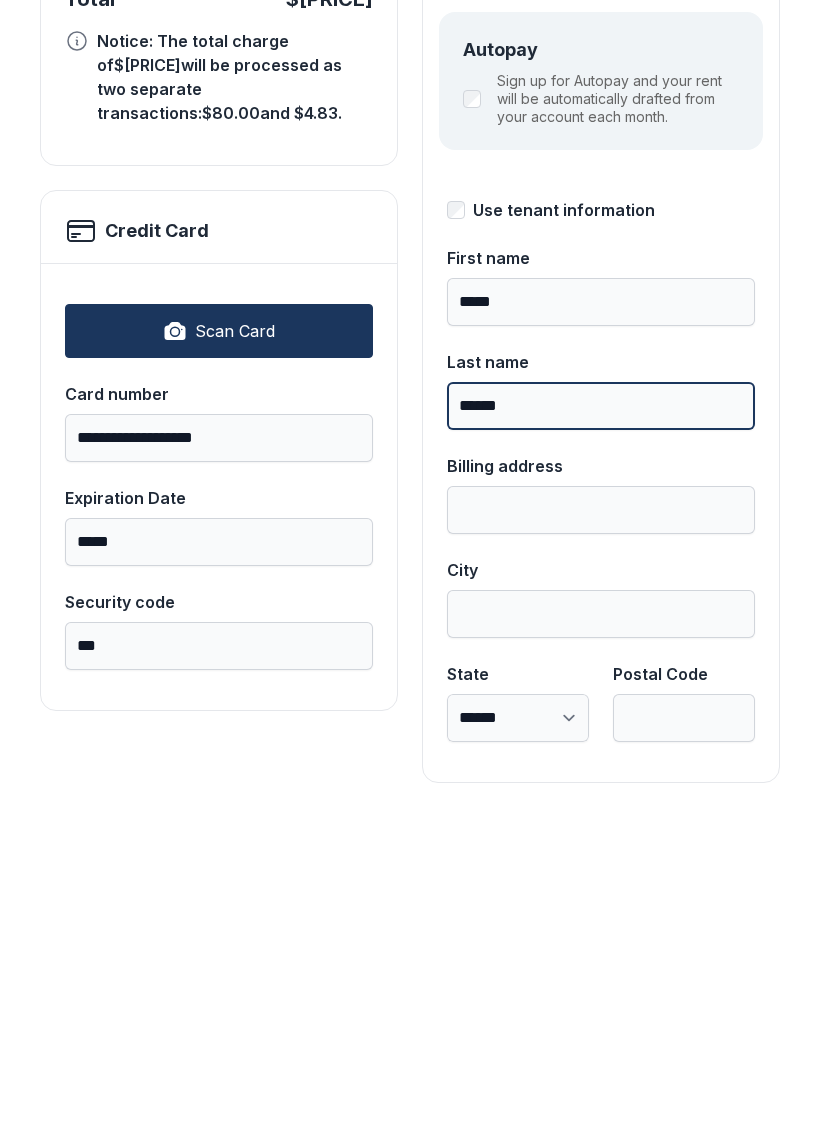 type on "******" 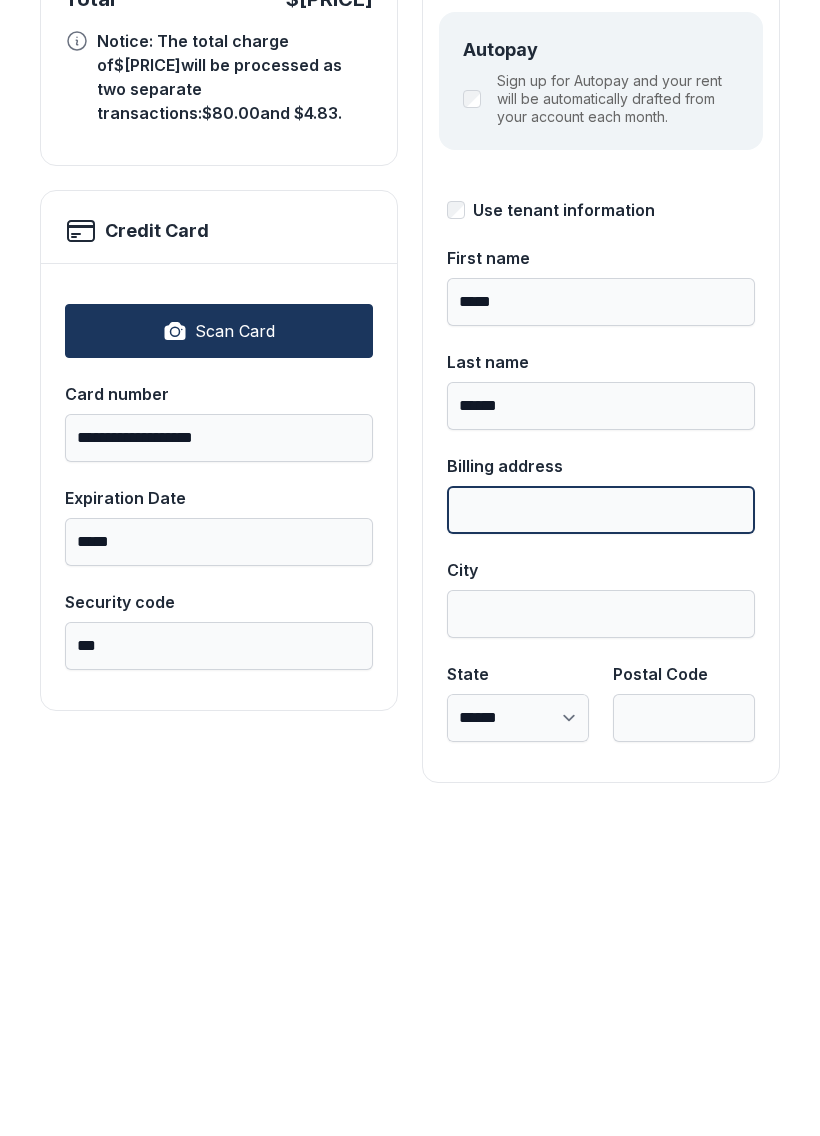 click on "Billing address" at bounding box center [601, 827] 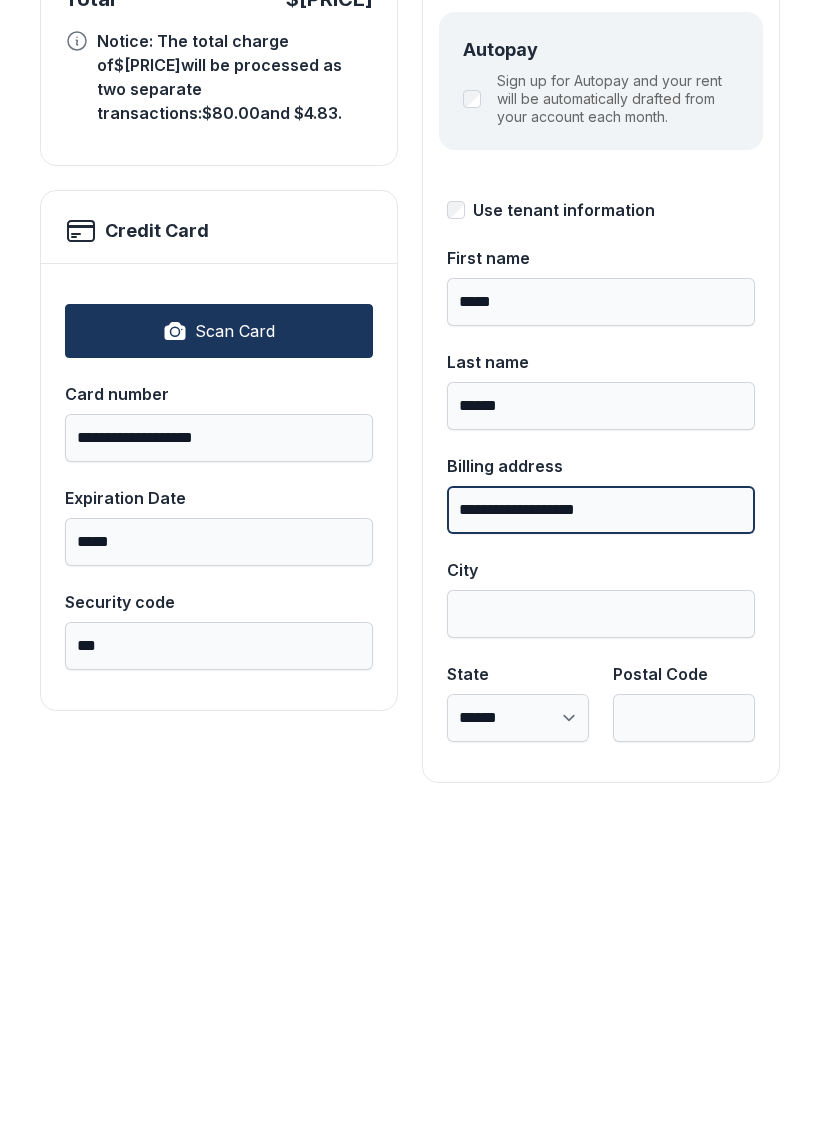 type on "**********" 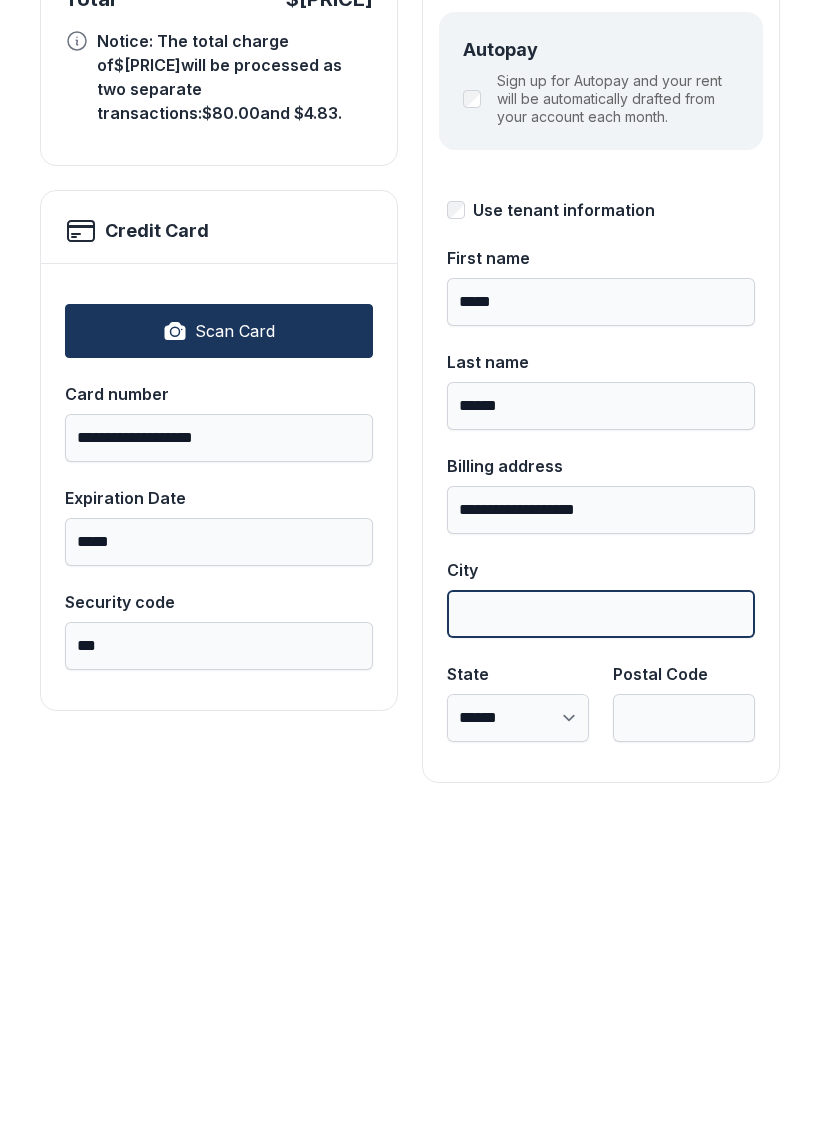 click on "City" at bounding box center (601, 931) 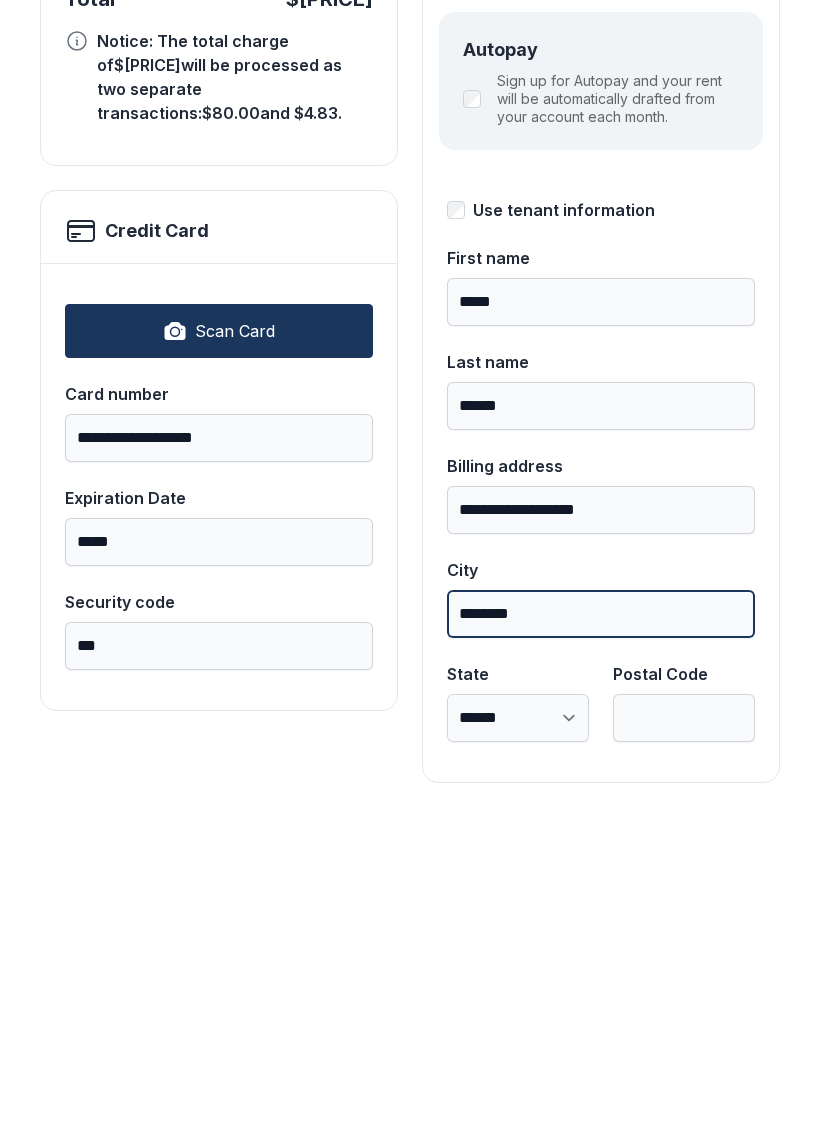 type on "********" 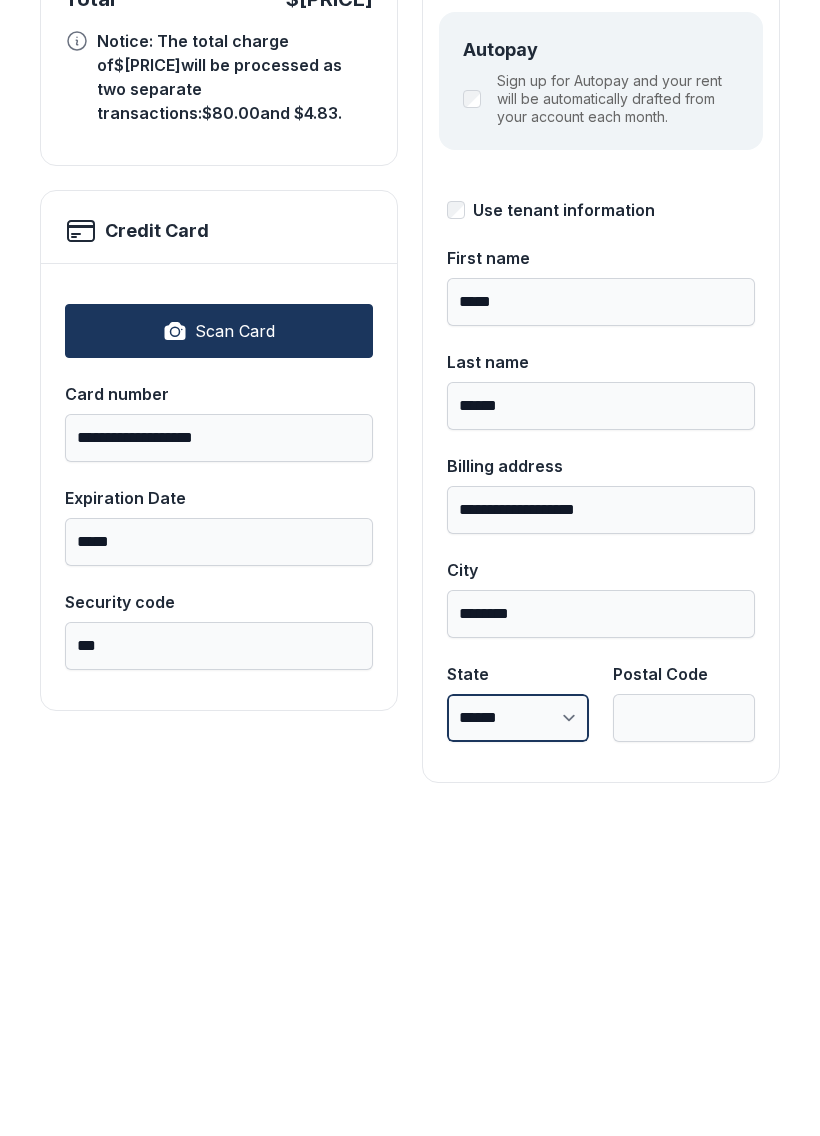 click on "**********" at bounding box center [518, 1035] 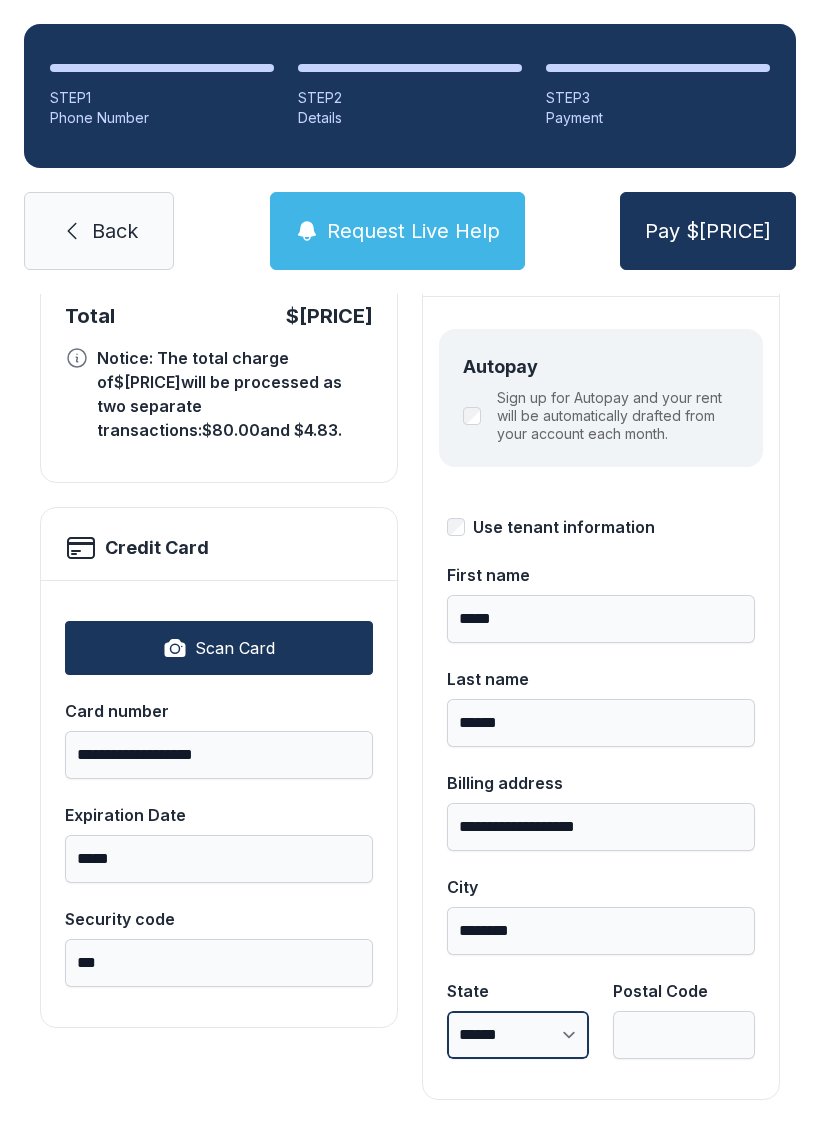 select on "**" 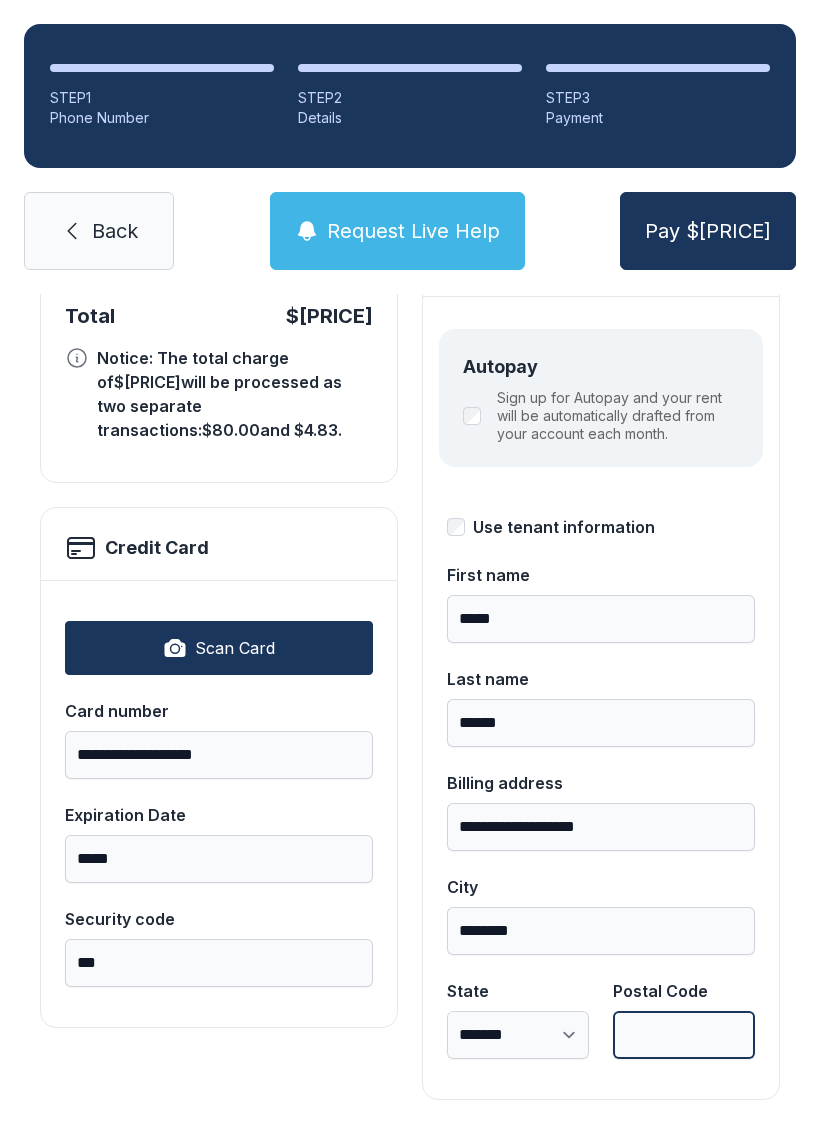 click on "Postal Code" at bounding box center (684, 1035) 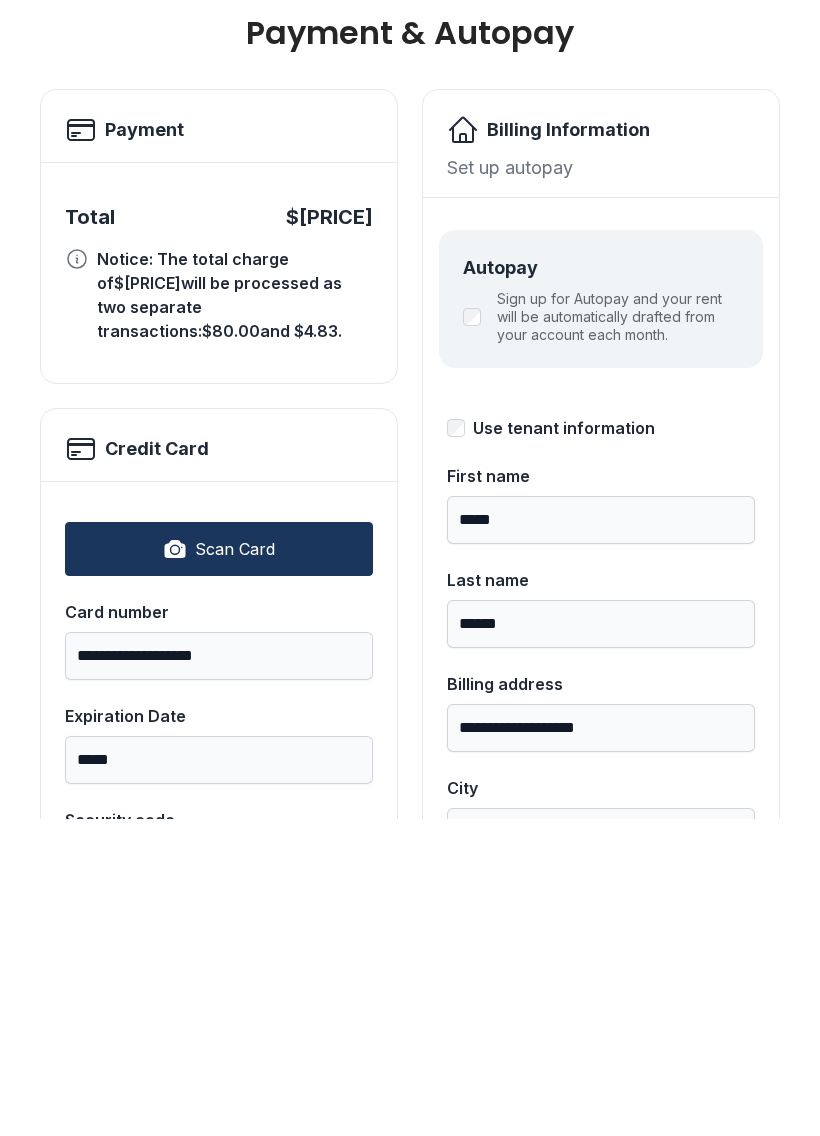 scroll, scrollTop: 0, scrollLeft: 0, axis: both 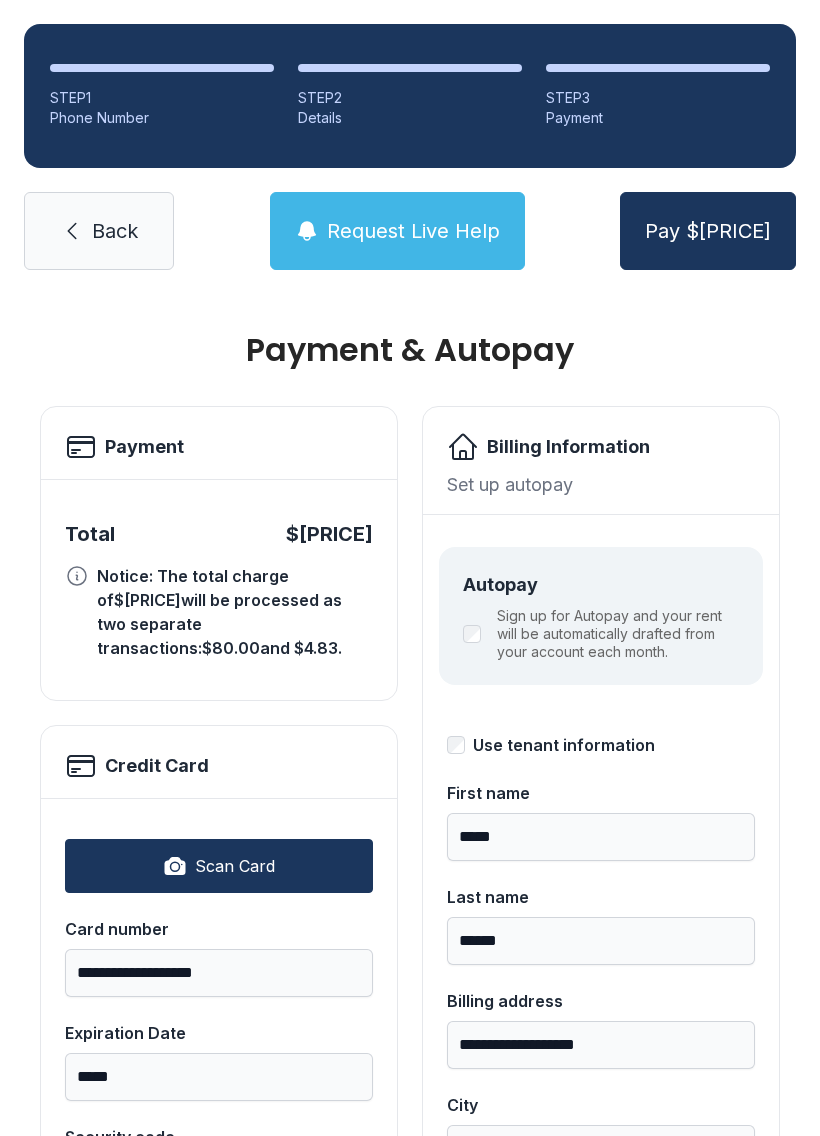 click on "Pay $[PRICE]" at bounding box center [708, 231] 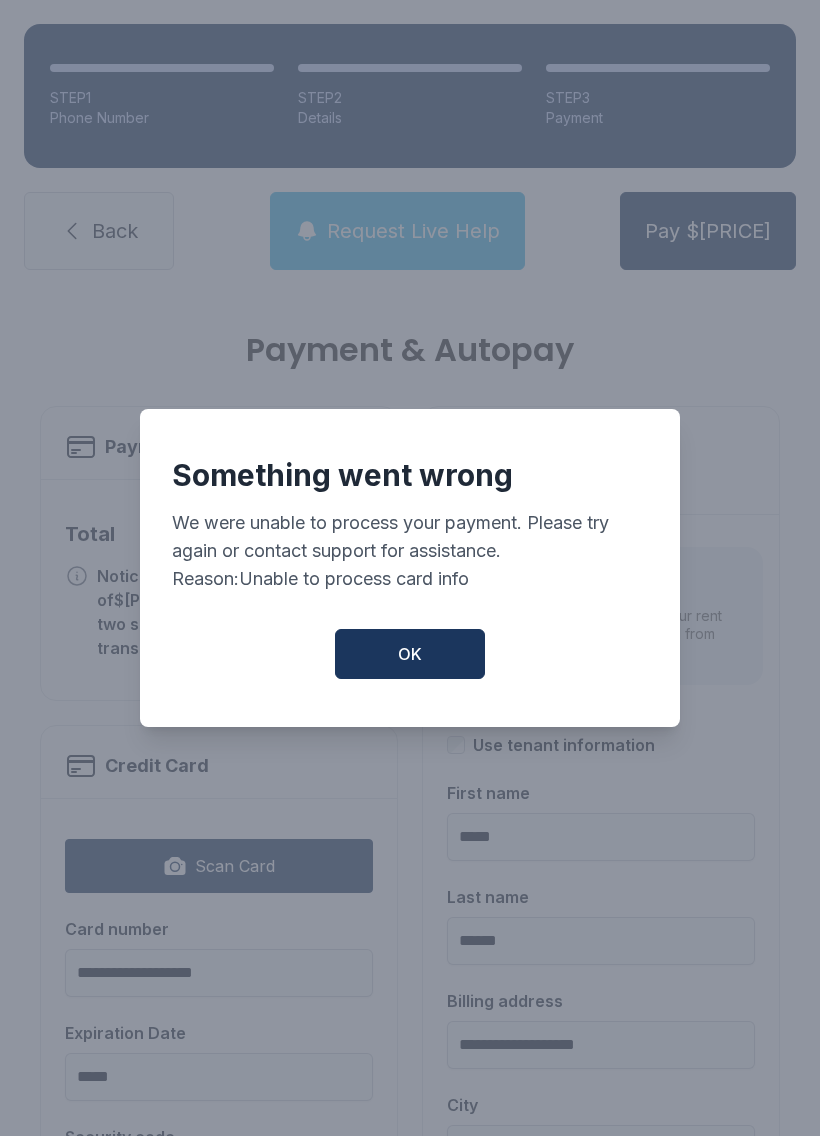 click on "OK" at bounding box center (410, 654) 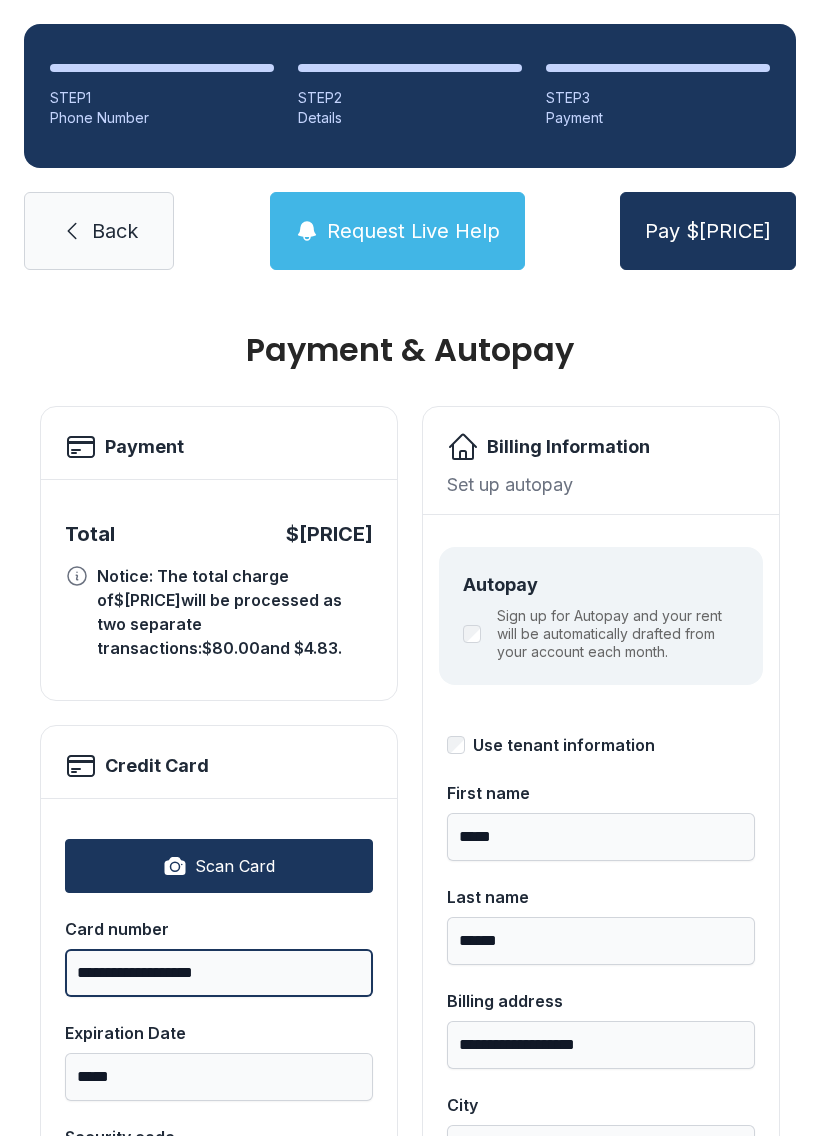 click on "**********" at bounding box center [219, 973] 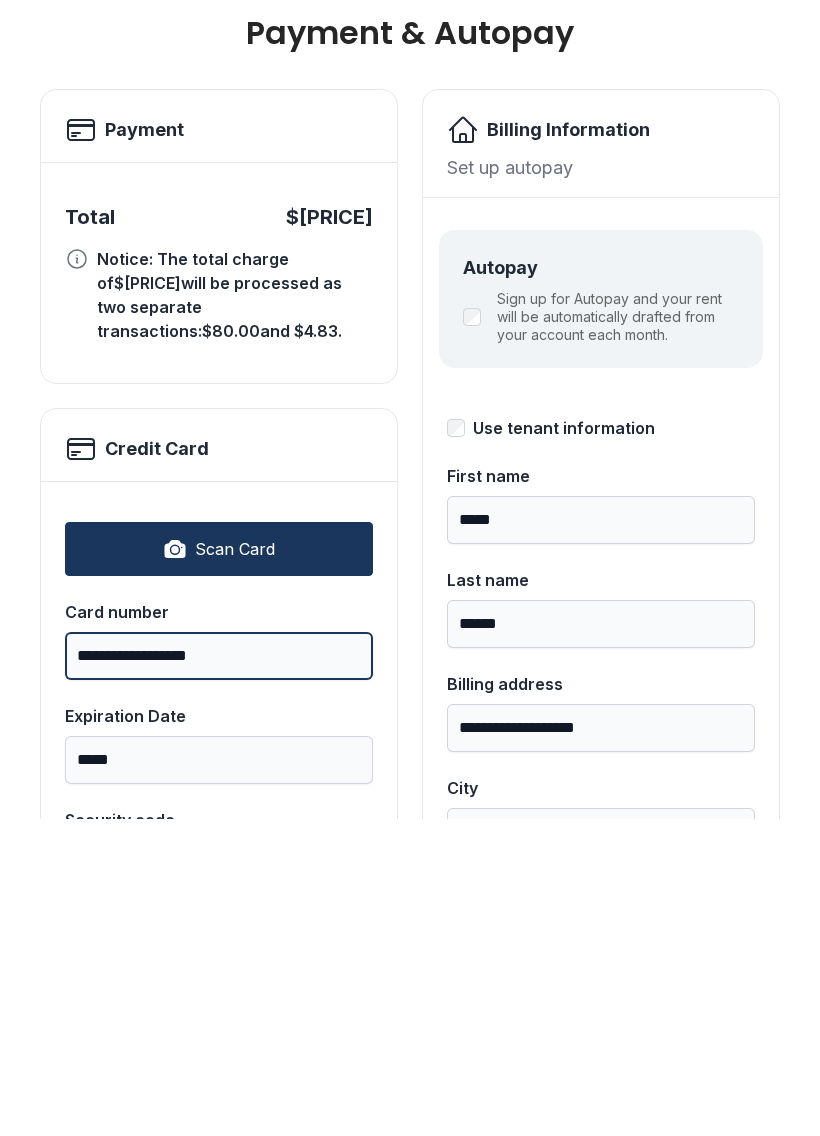 type on "**********" 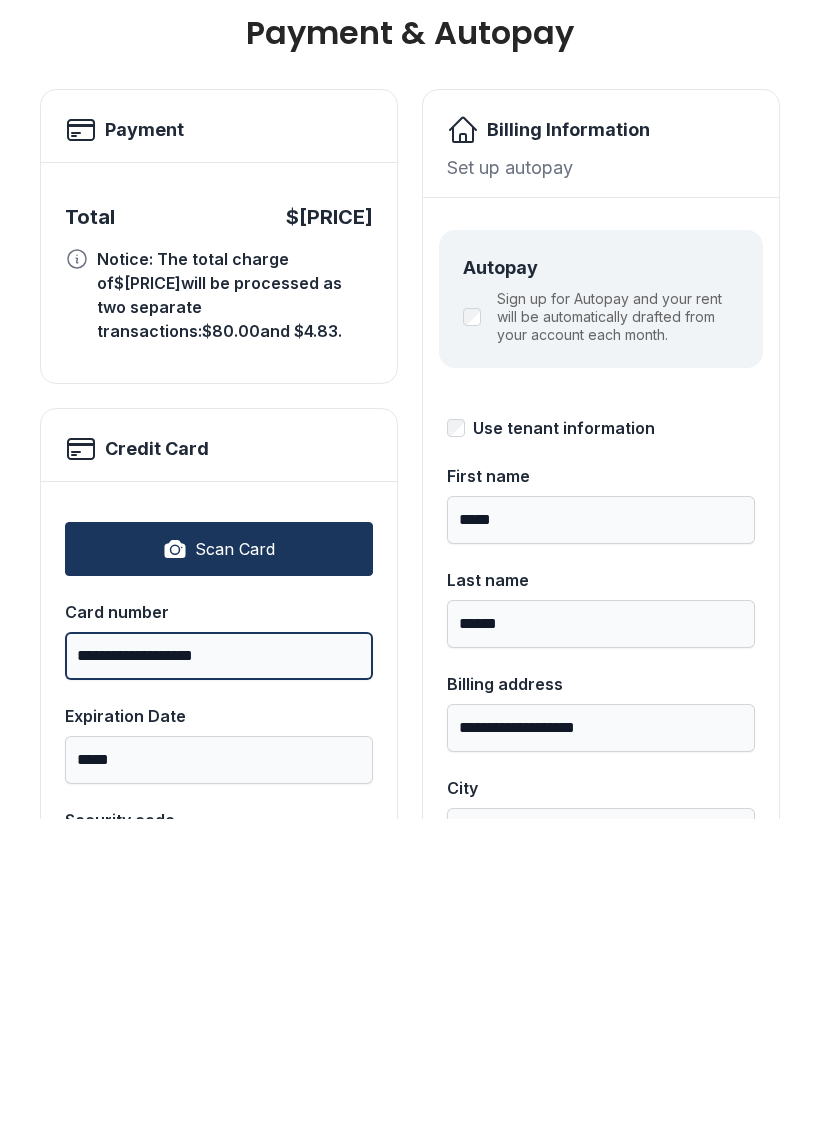 scroll, scrollTop: 0, scrollLeft: 0, axis: both 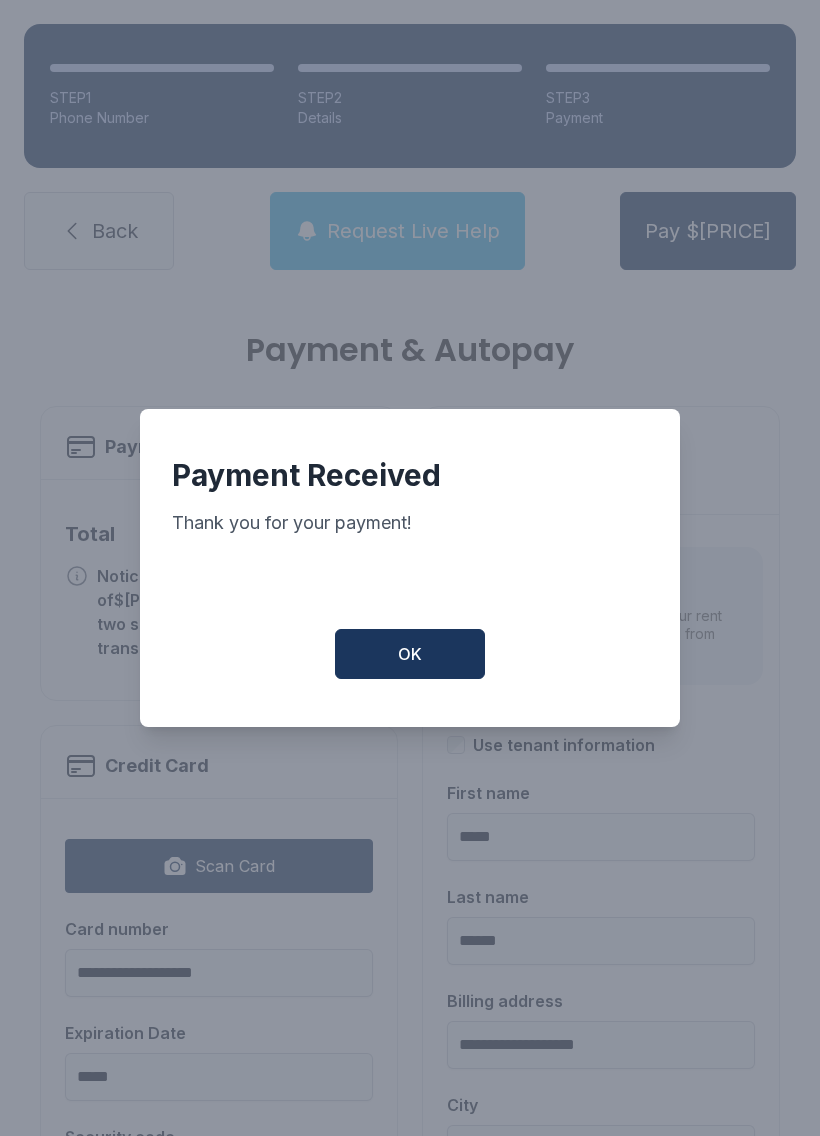 click on "OK" at bounding box center [410, 654] 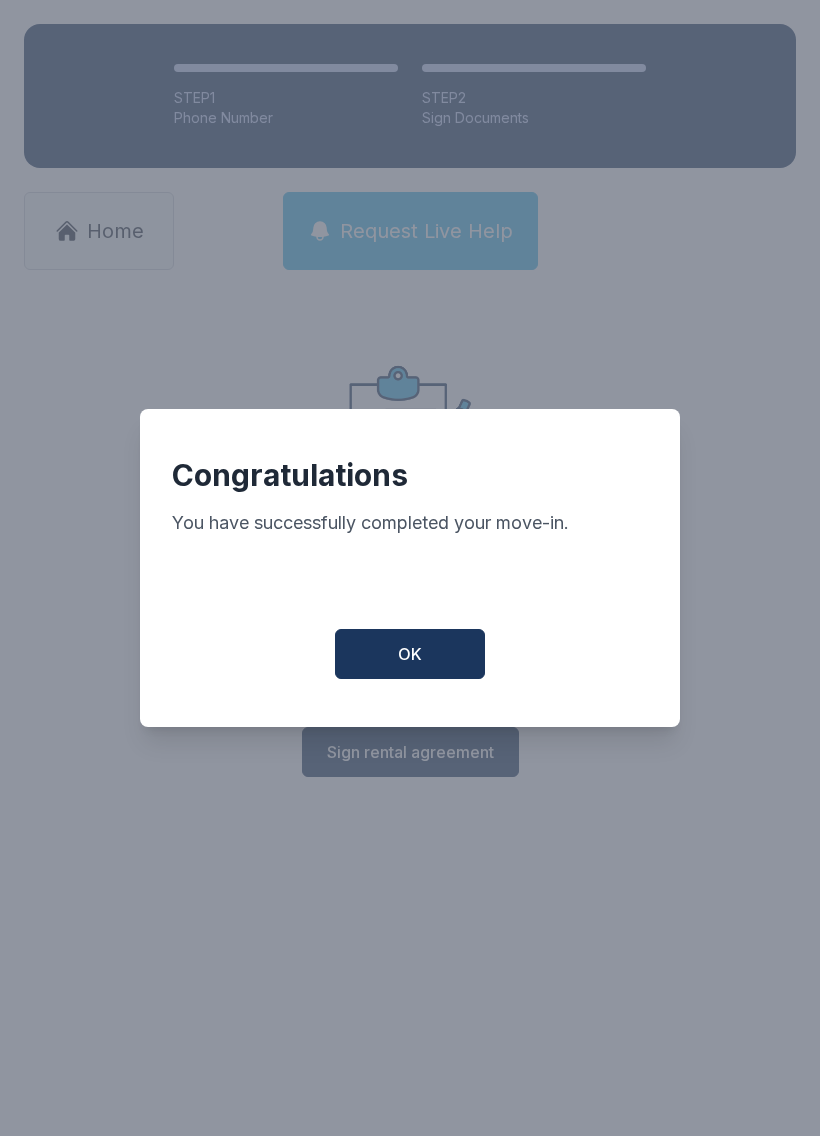 click on "OK" at bounding box center (410, 654) 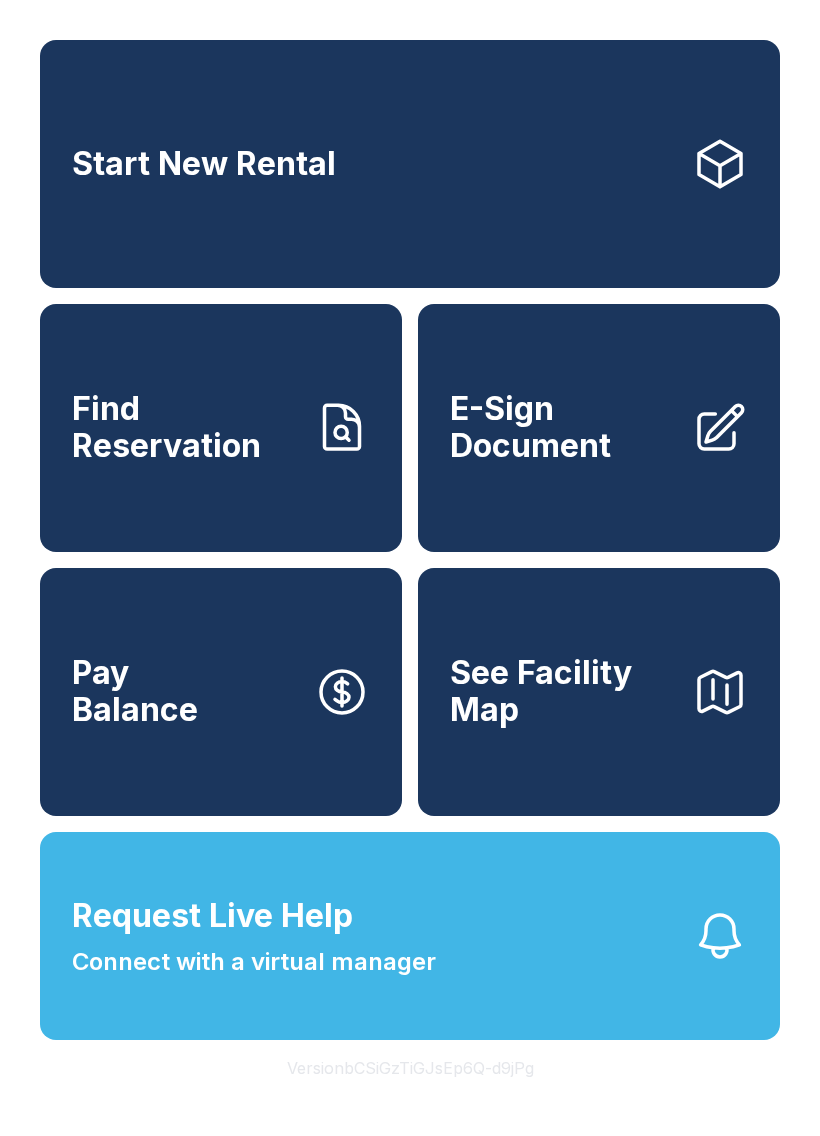 click on "Request Live Help Connect with a virtual manager" at bounding box center (410, 936) 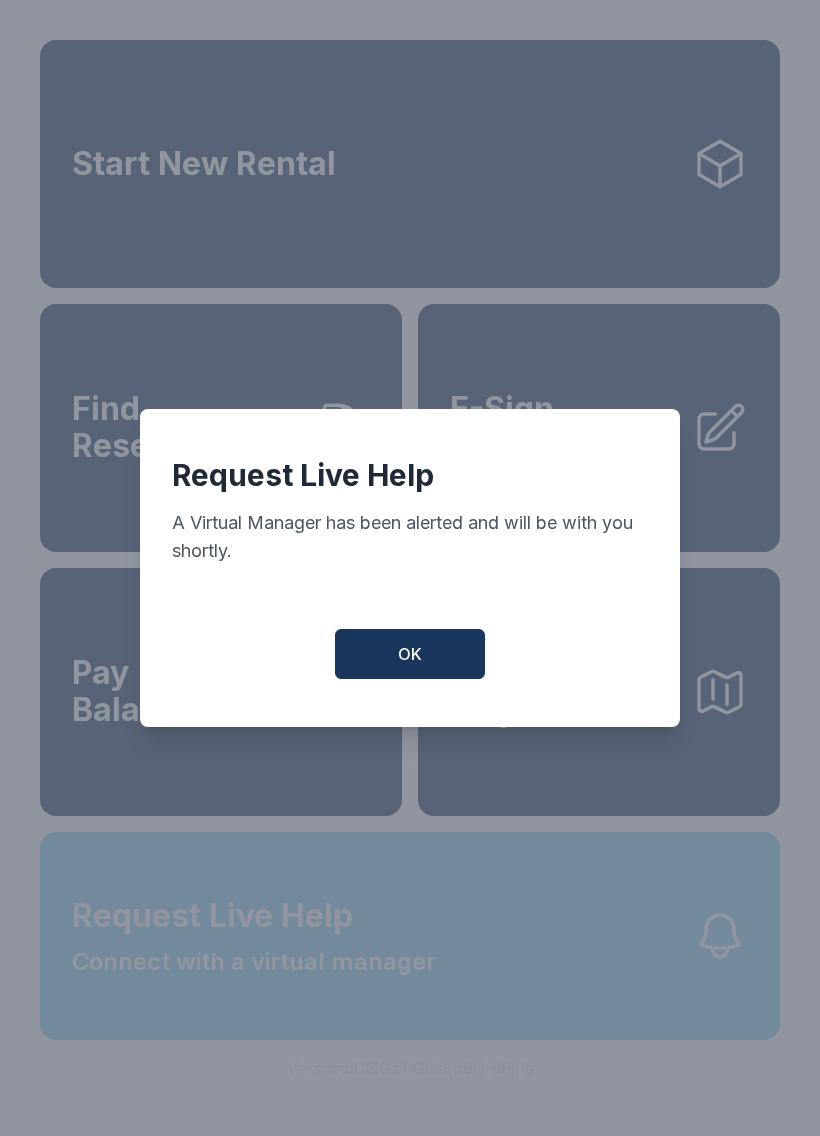 click on "OK" at bounding box center (410, 654) 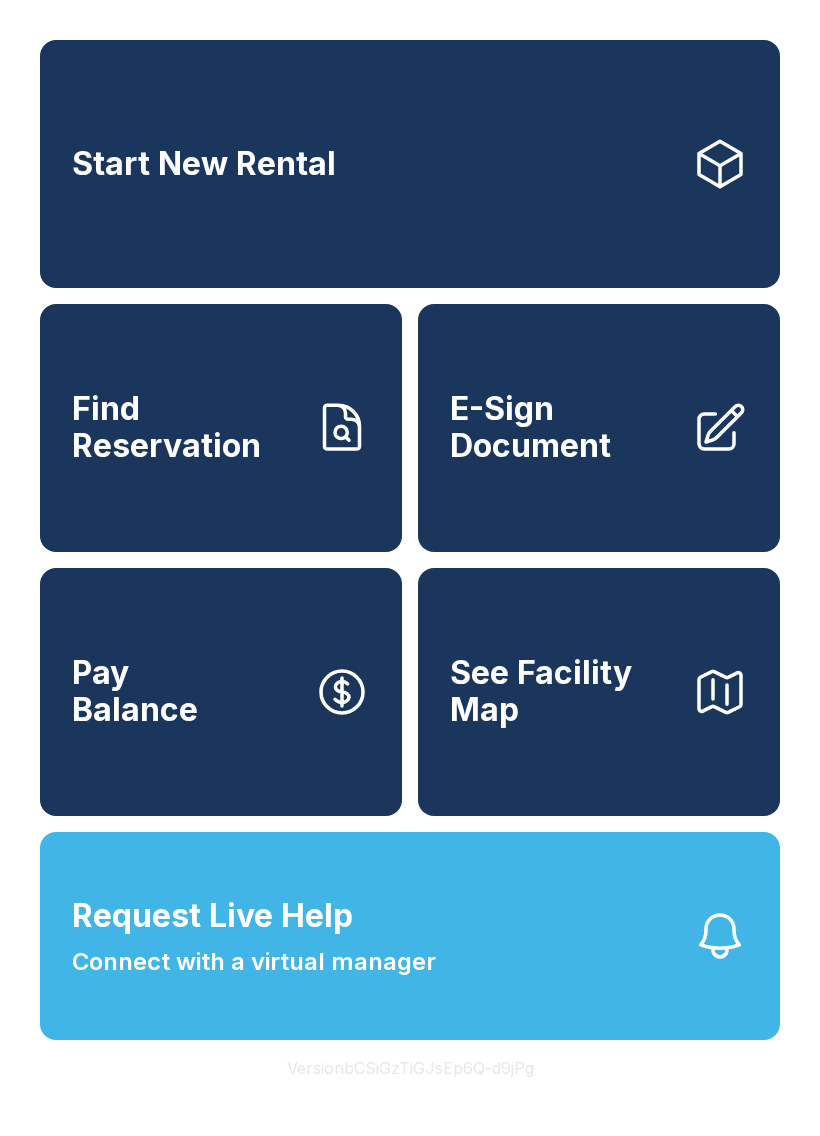 click on "Request Live Help Connect with a virtual manager" at bounding box center (410, 936) 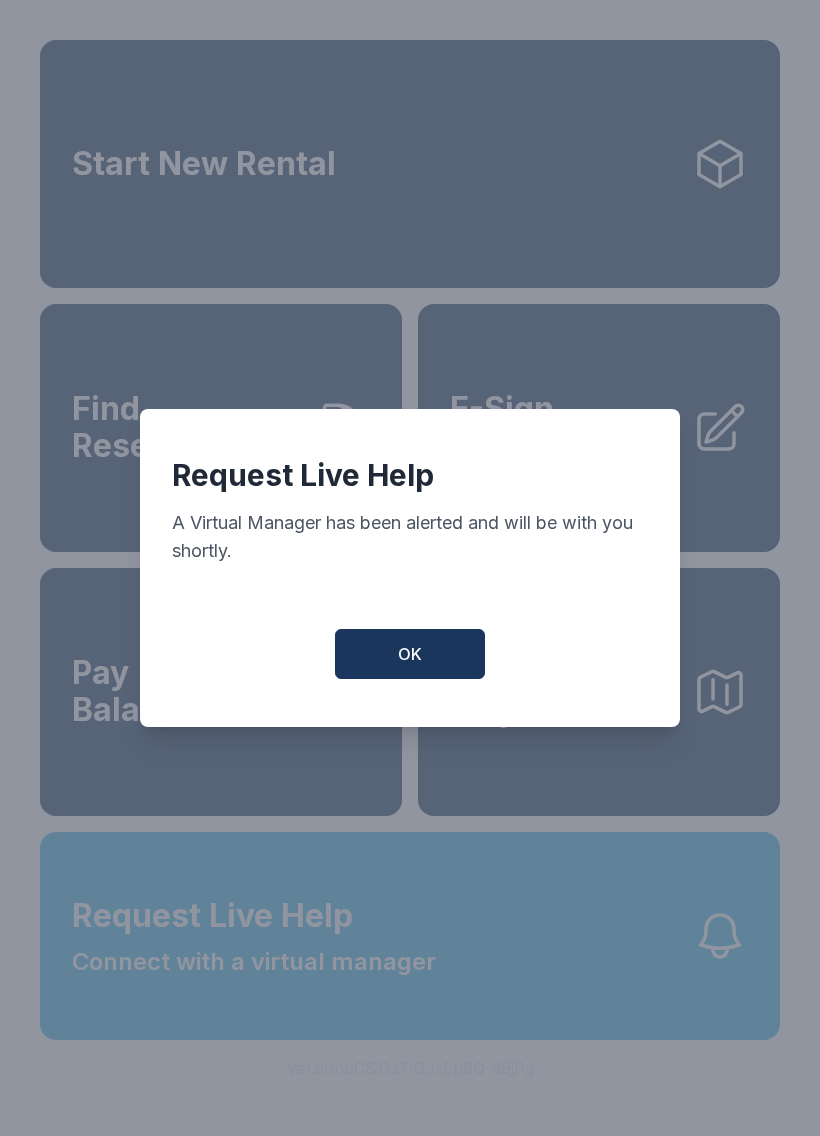 click on "OK" at bounding box center (410, 654) 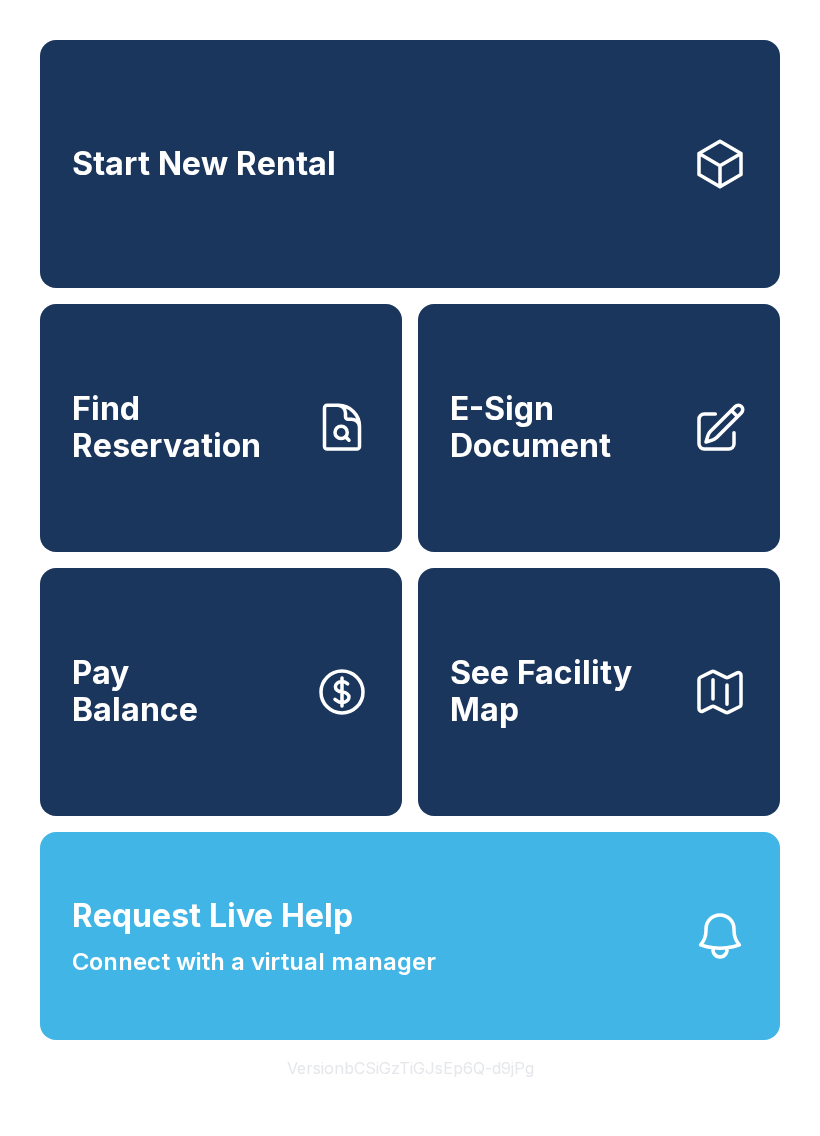 click on "Start New Rental Find Reservation E-Sign Document Pay  Balance See Facility Map Request Live Help Connect with a virtual manager Version  bCSiGzTiGJsEp6Q-d9jPg" at bounding box center (410, 568) 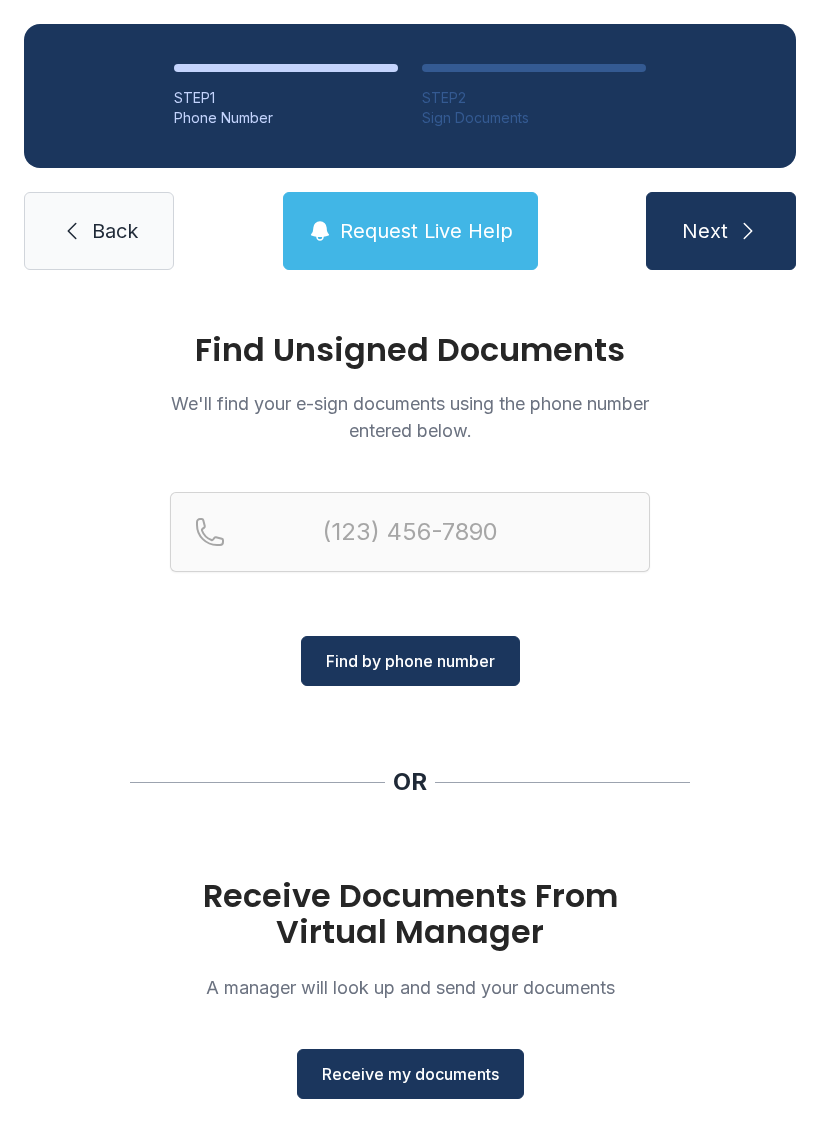 click on "Receive my documents" at bounding box center (410, 1074) 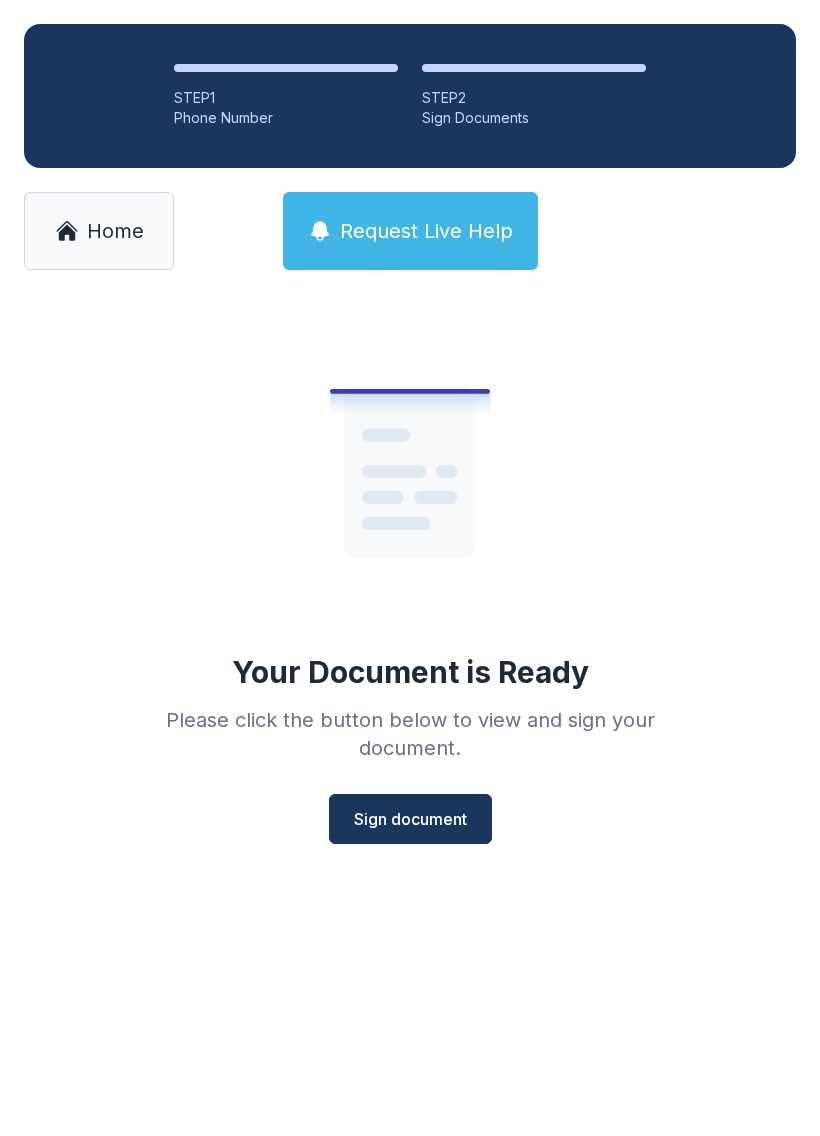 click on "Sign document" at bounding box center [410, 819] 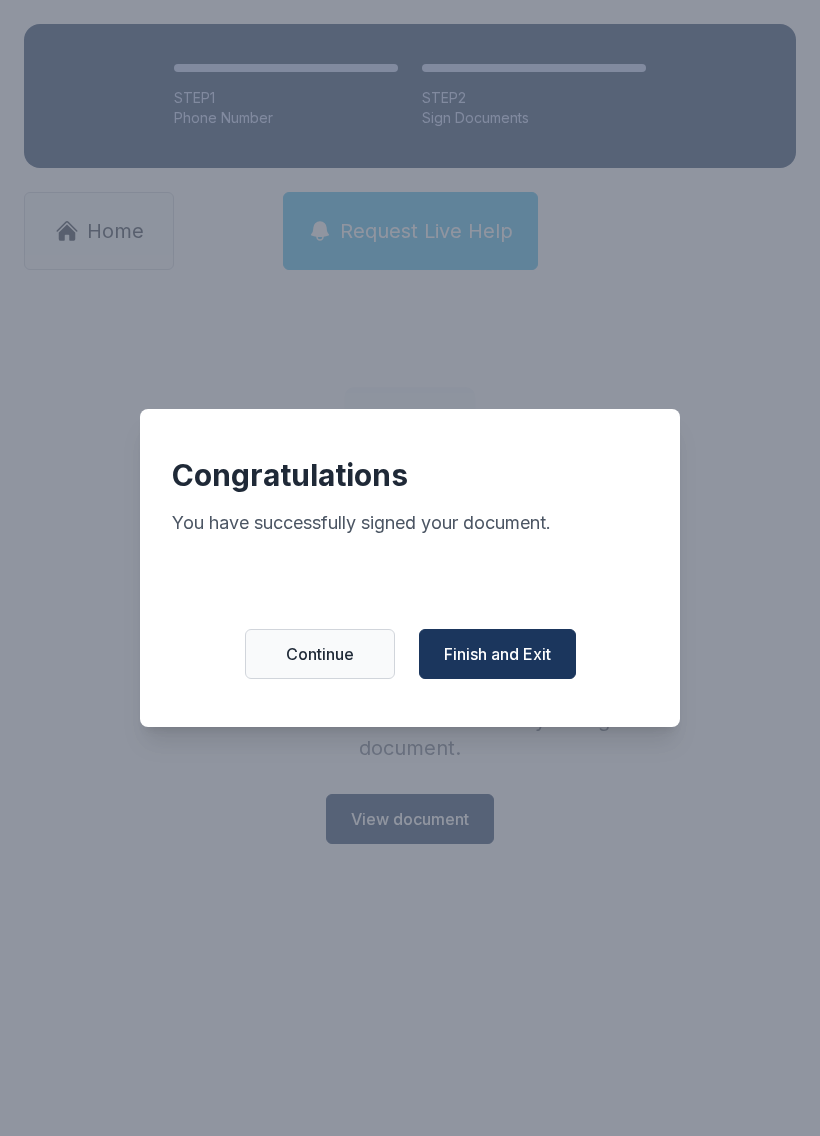 click on "Finish and Exit" at bounding box center (497, 654) 